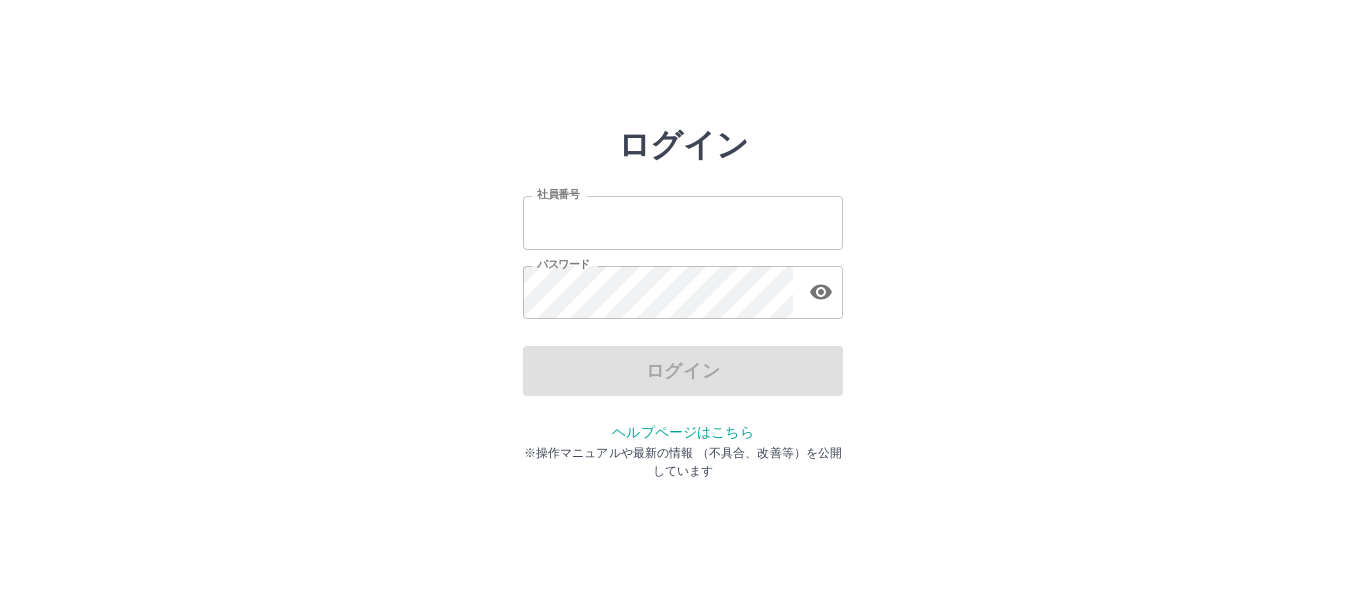 scroll, scrollTop: 0, scrollLeft: 0, axis: both 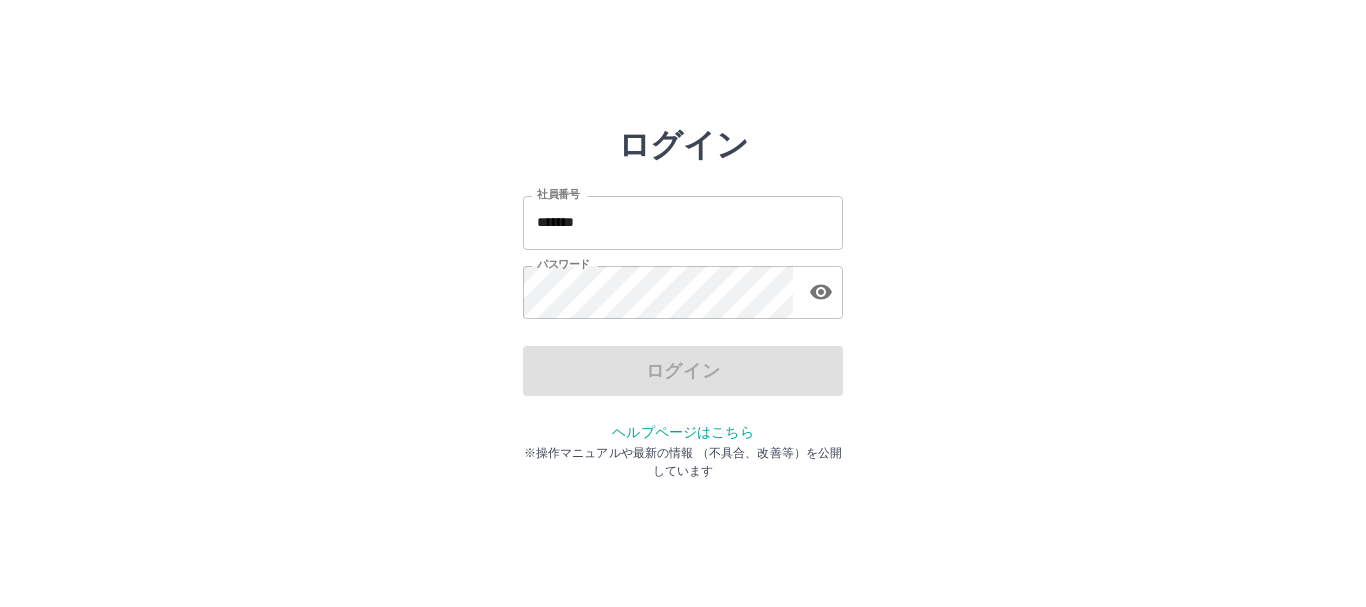 click on "*******" at bounding box center (683, 222) 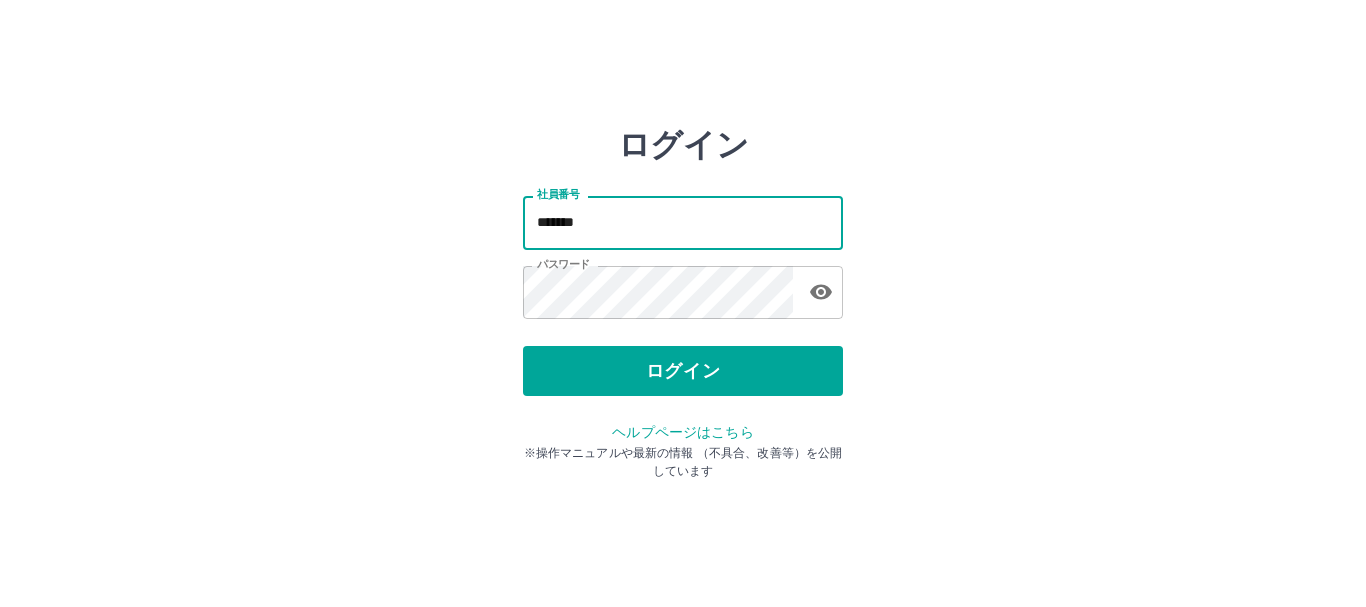type on "*******" 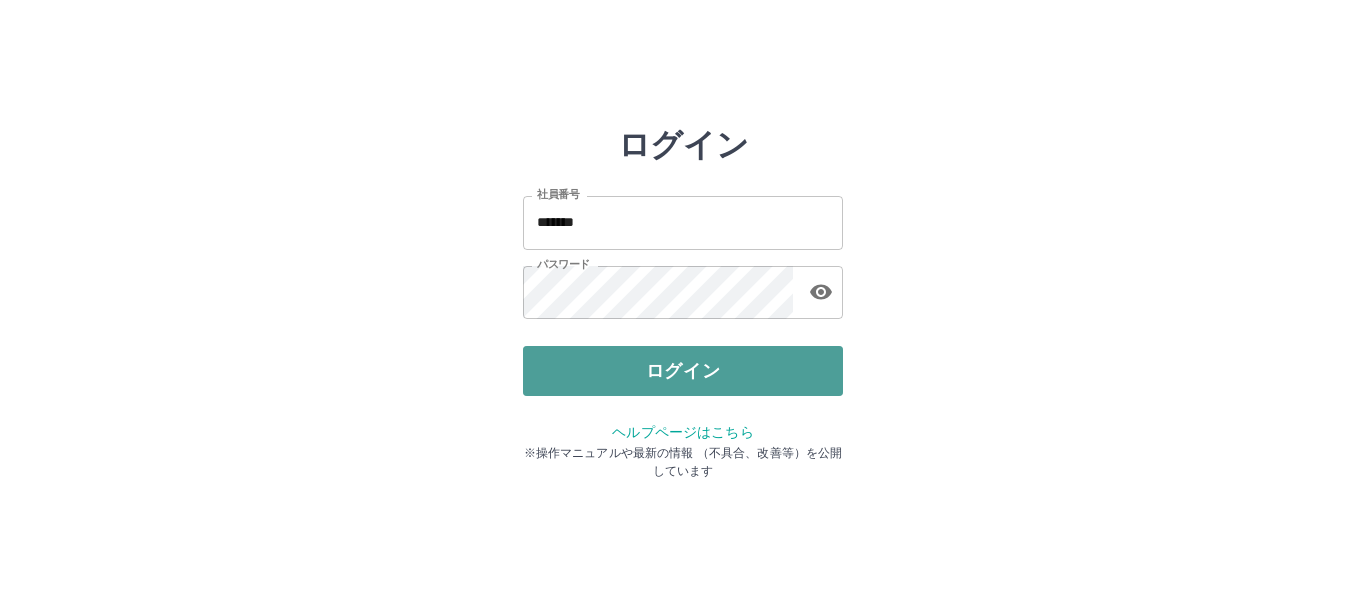 click on "ログイン" at bounding box center [683, 371] 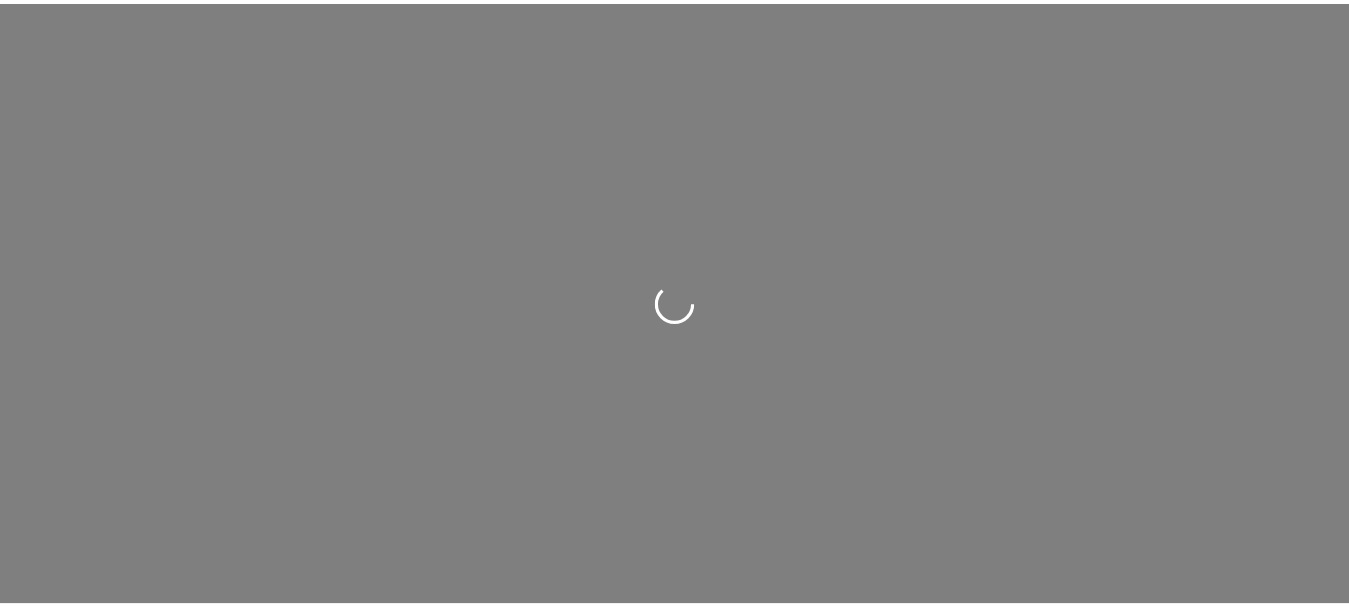 scroll, scrollTop: 0, scrollLeft: 0, axis: both 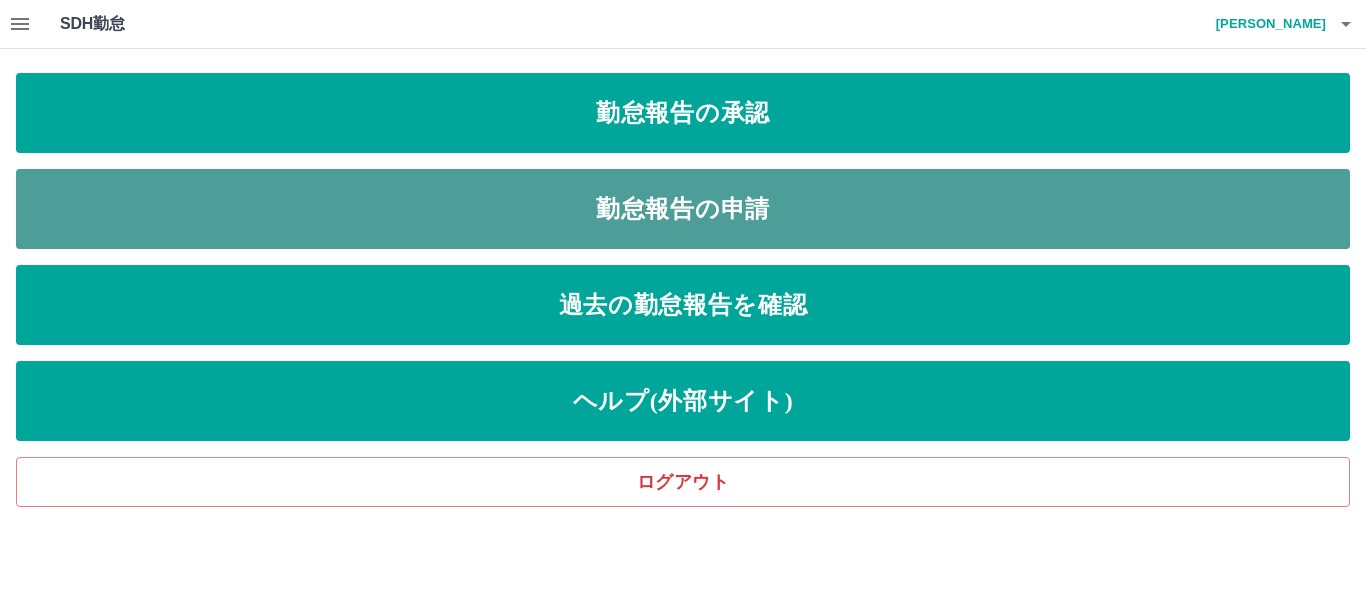click on "勤怠報告の申請" at bounding box center (683, 209) 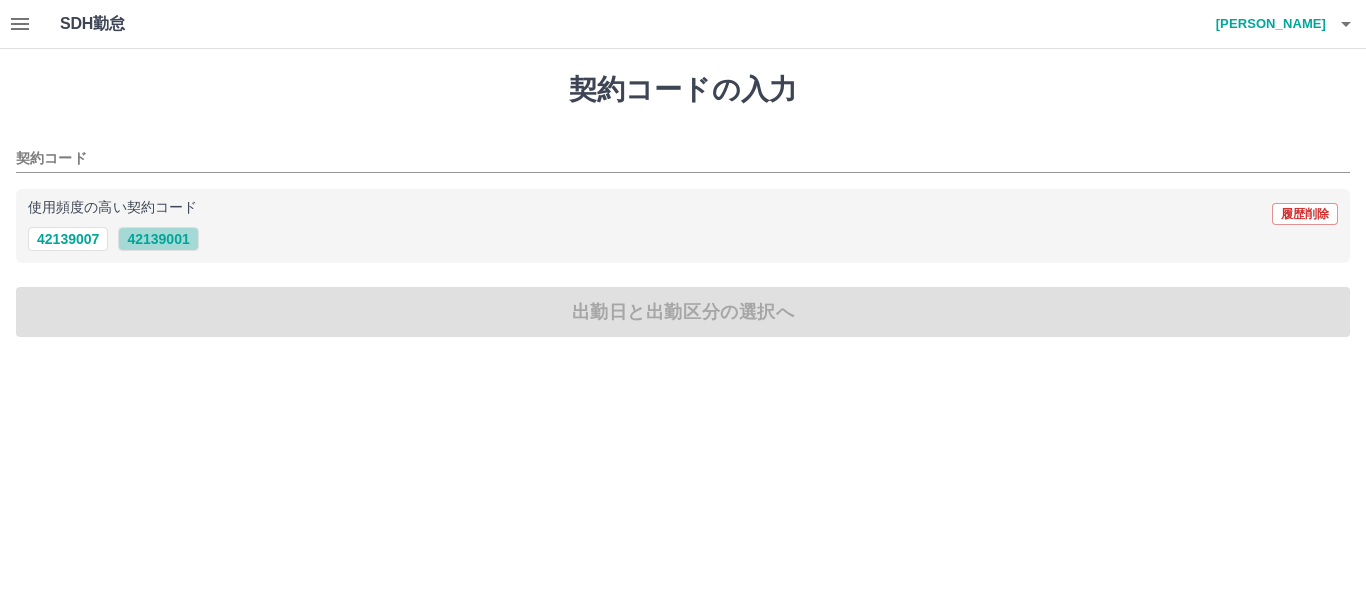 click on "42139001" at bounding box center [158, 239] 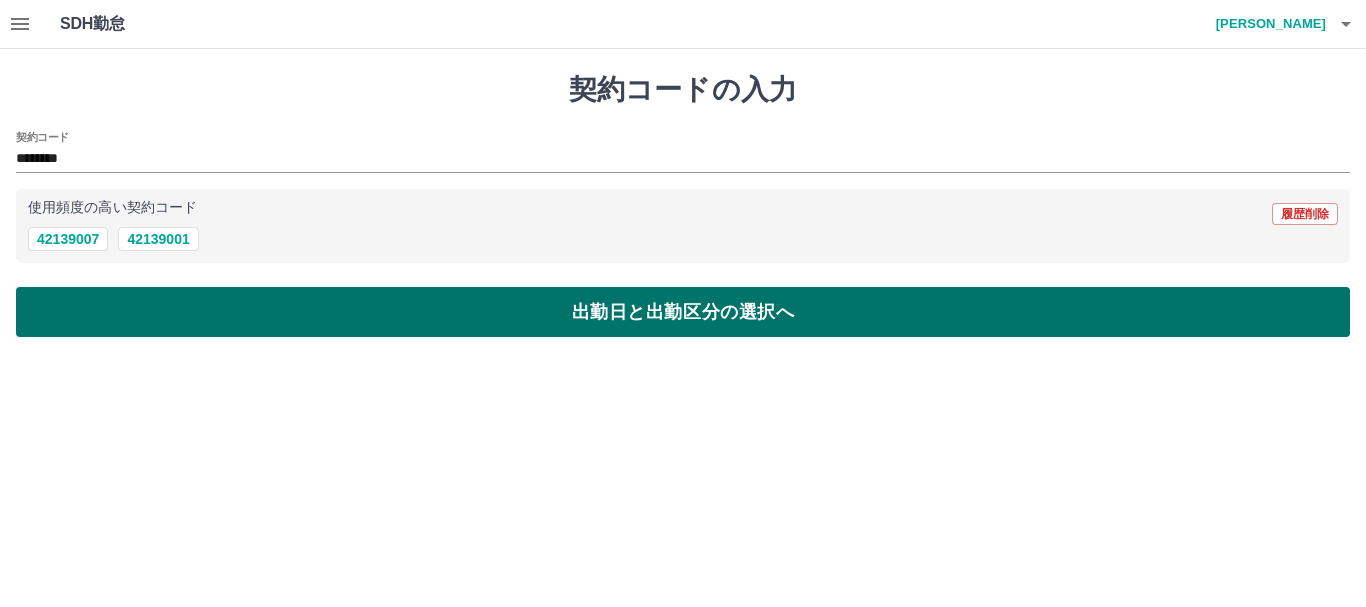 click on "出勤日と出勤区分の選択へ" at bounding box center (683, 312) 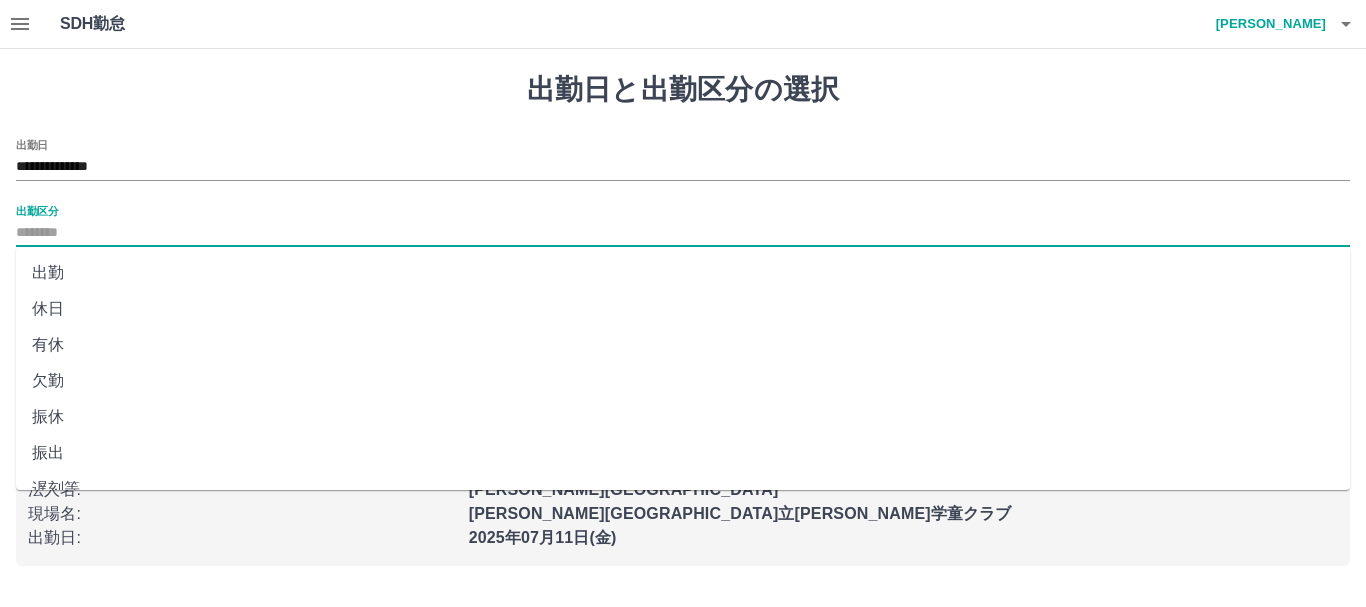 click on "出勤区分" at bounding box center (683, 233) 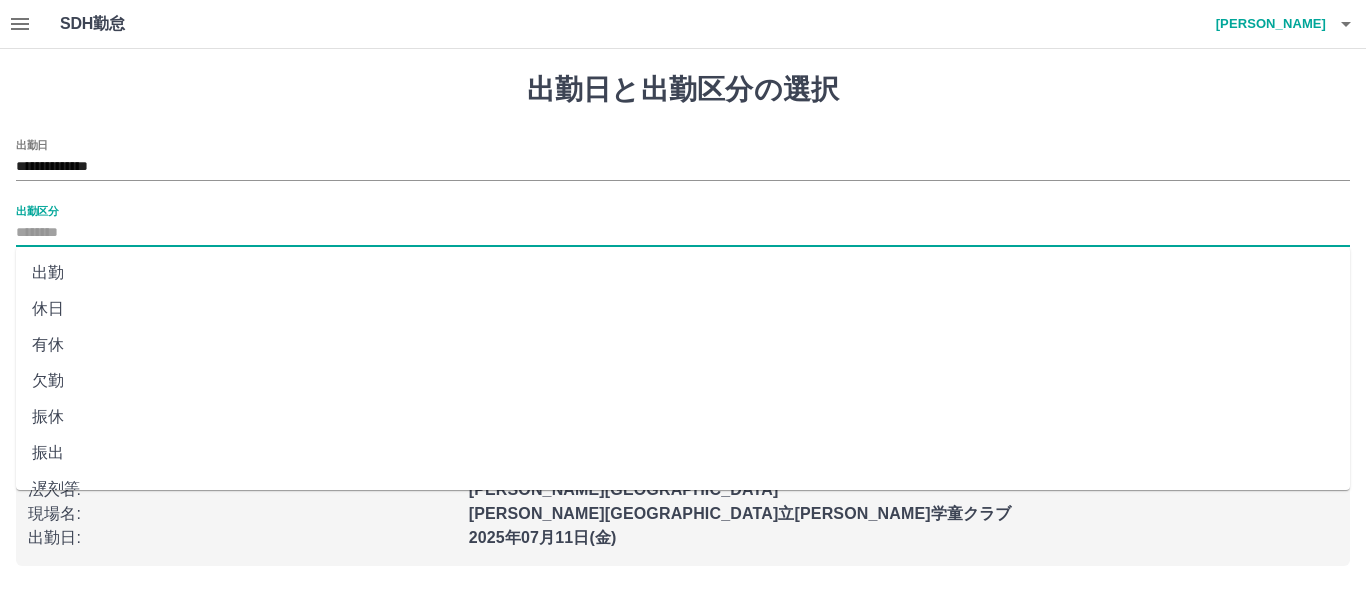 click on "出勤" at bounding box center (683, 273) 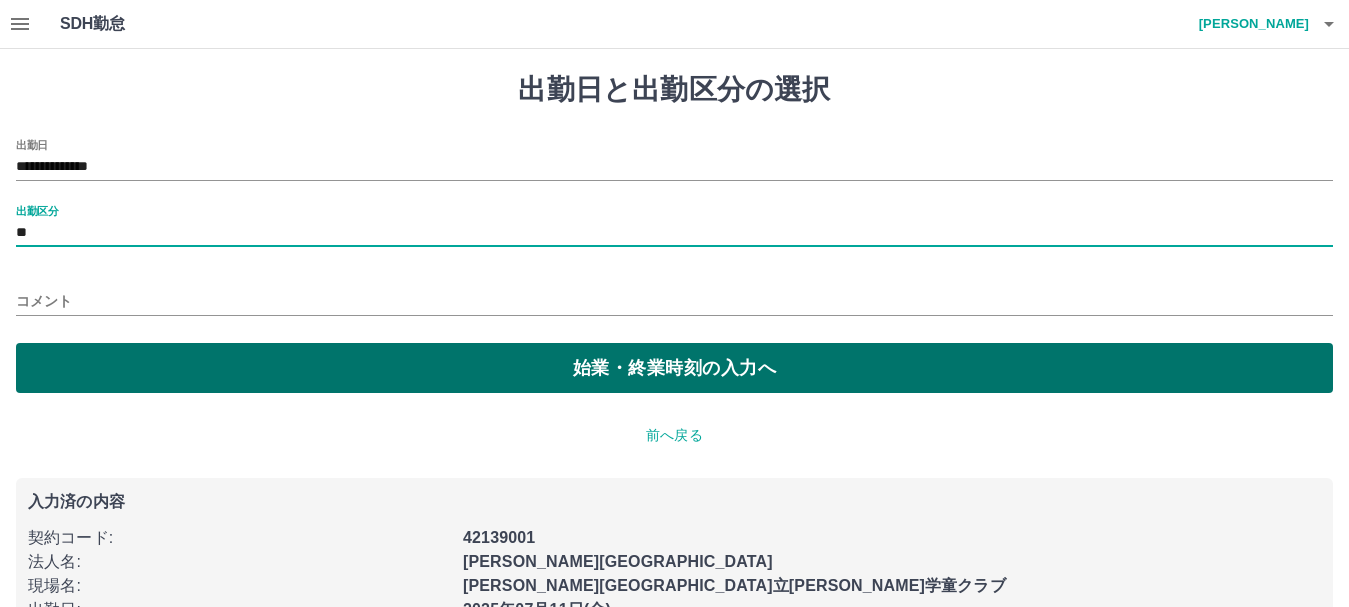 click on "始業・終業時刻の入力へ" at bounding box center [674, 368] 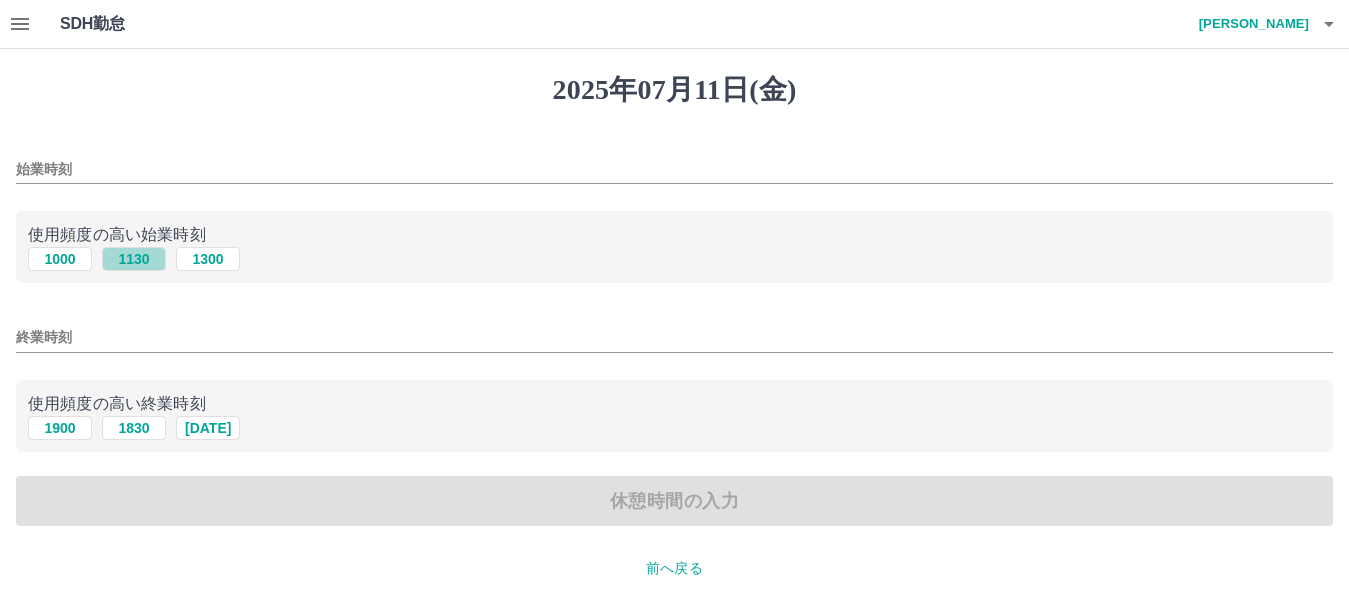 click on "1130" at bounding box center [134, 259] 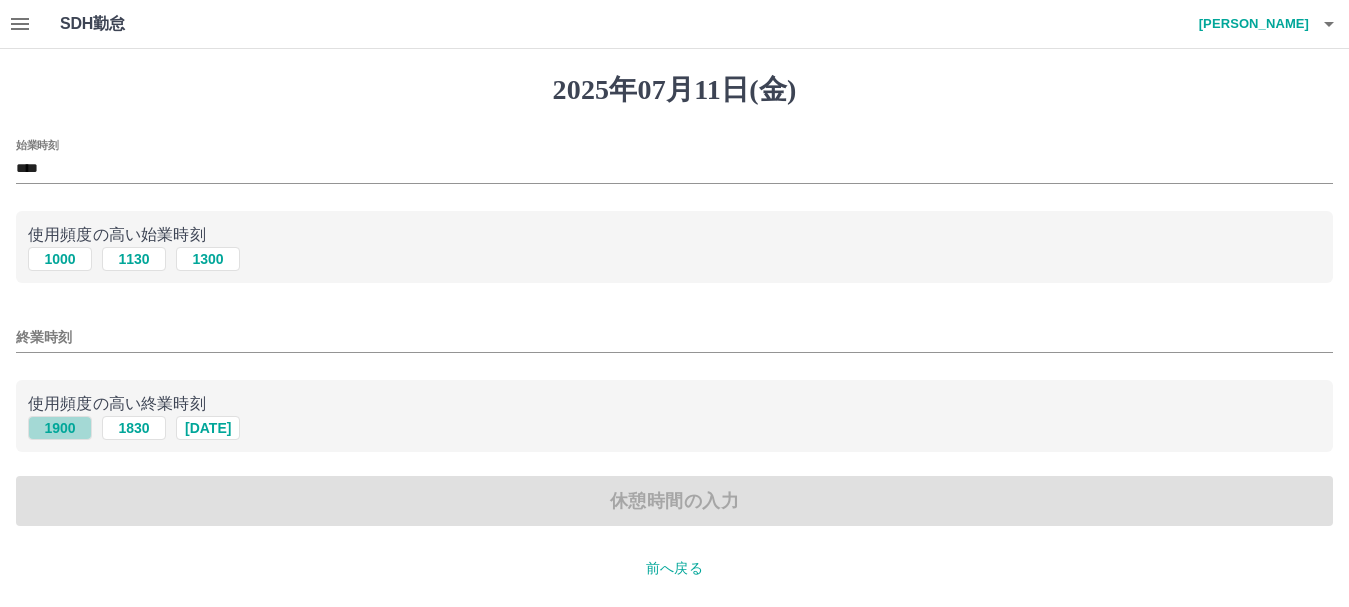 click on "1900" at bounding box center [60, 428] 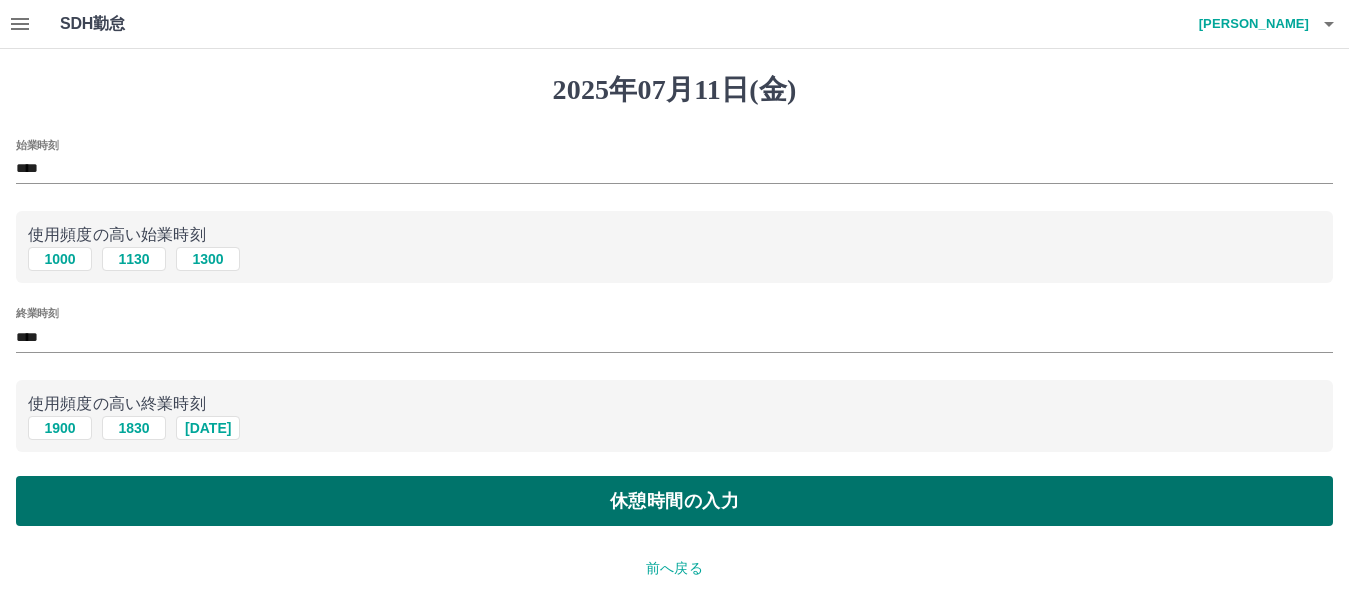 click on "休憩時間の入力" at bounding box center (674, 501) 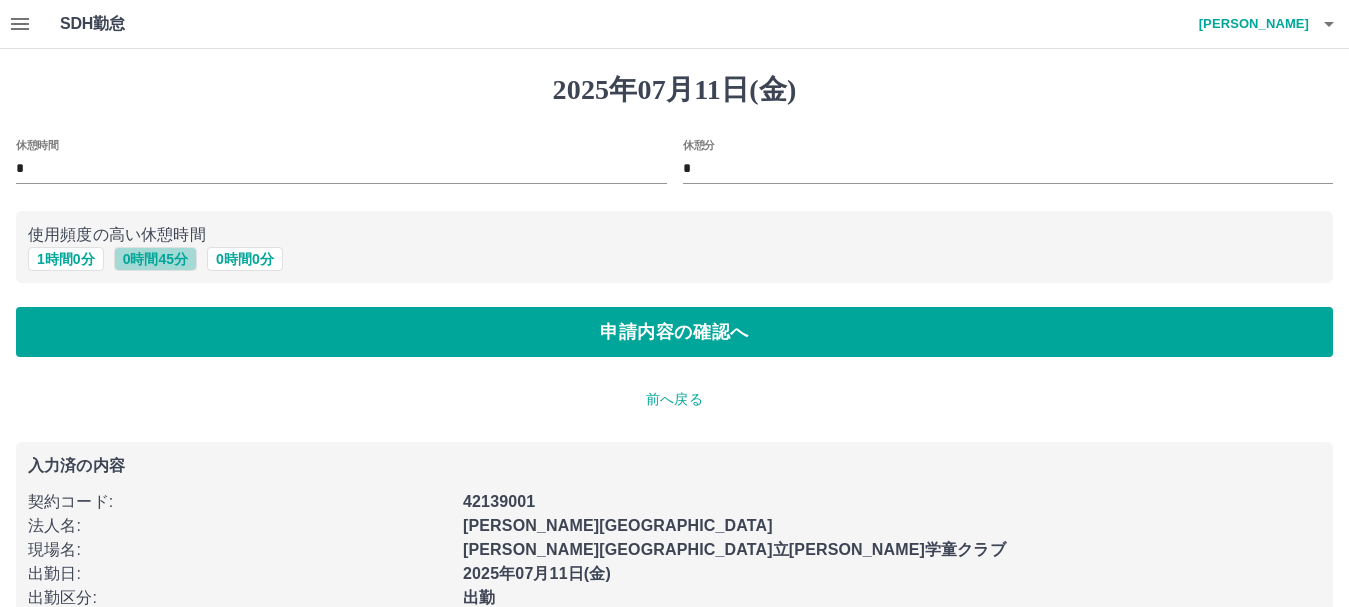 click on "0 時間 45 分" at bounding box center (155, 259) 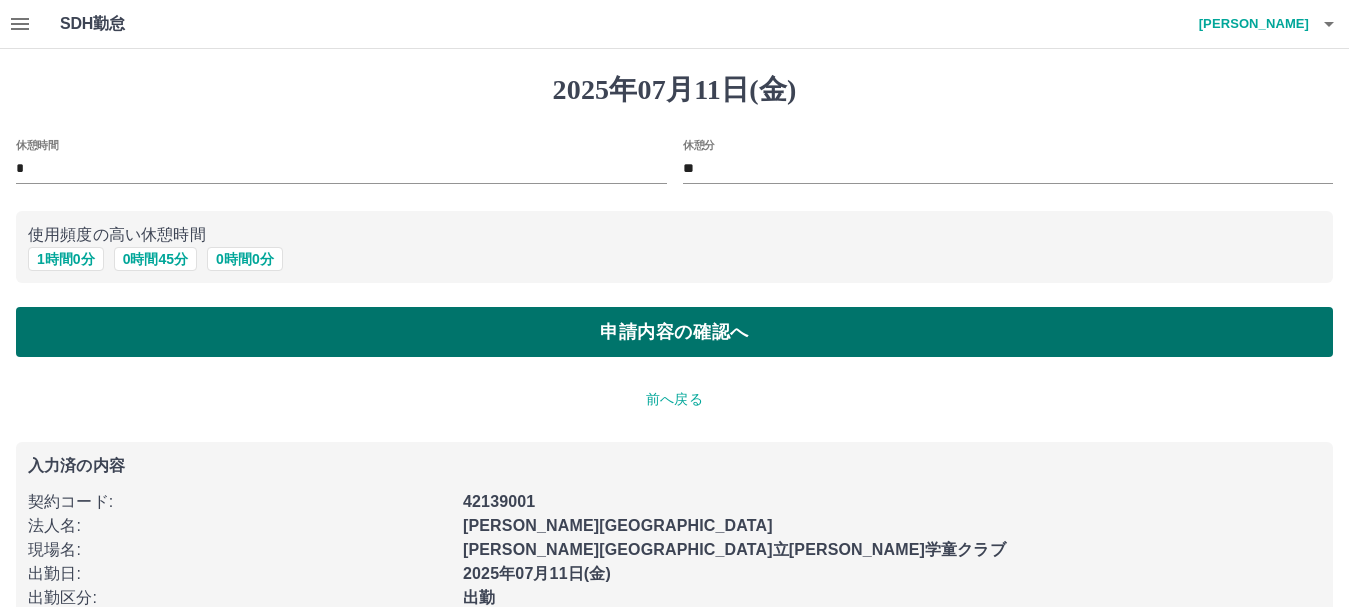 click on "申請内容の確認へ" at bounding box center (674, 332) 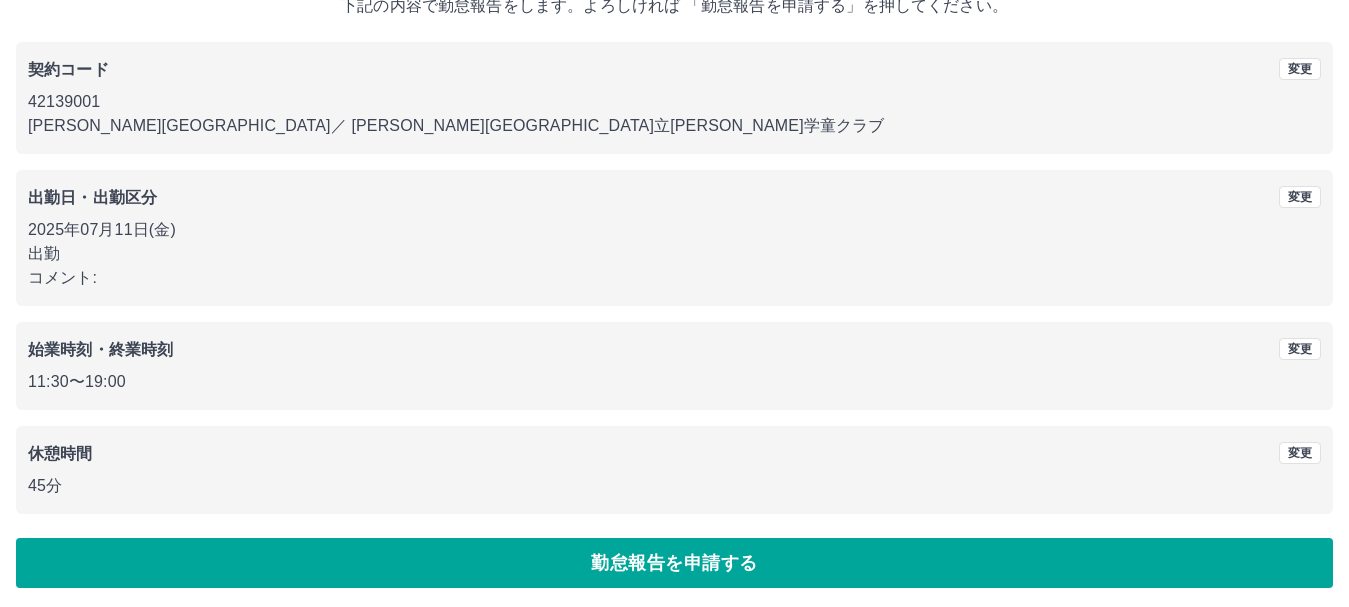 scroll, scrollTop: 142, scrollLeft: 0, axis: vertical 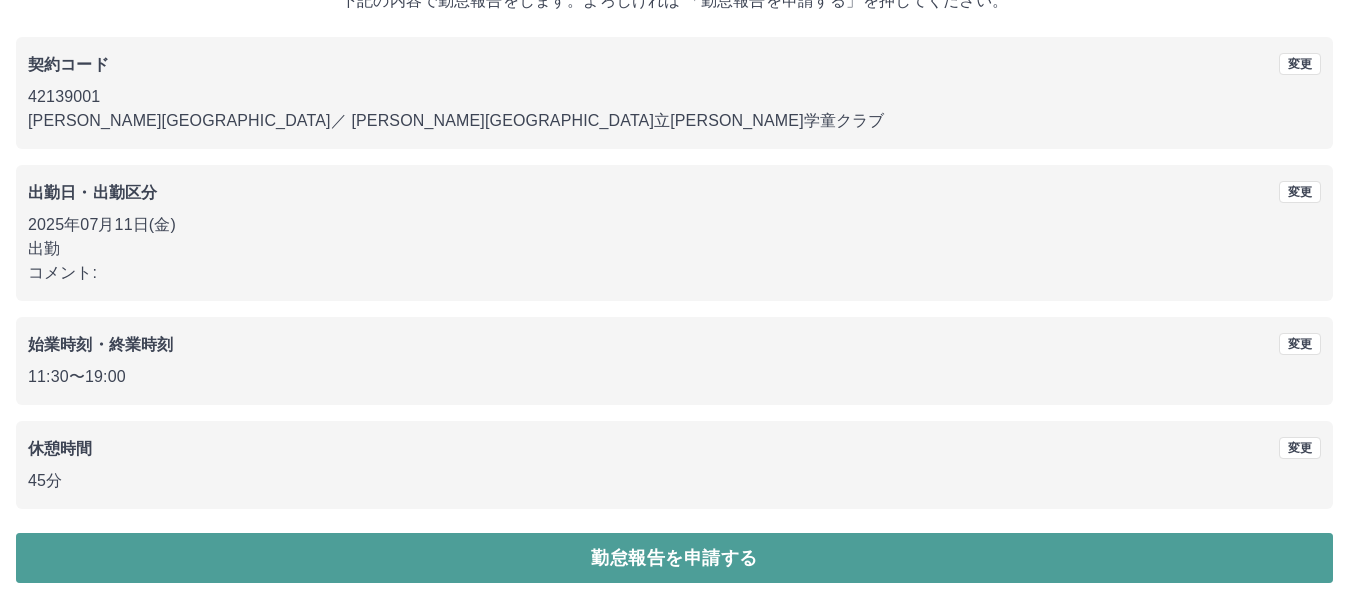 click on "勤怠報告を申請する" at bounding box center [674, 558] 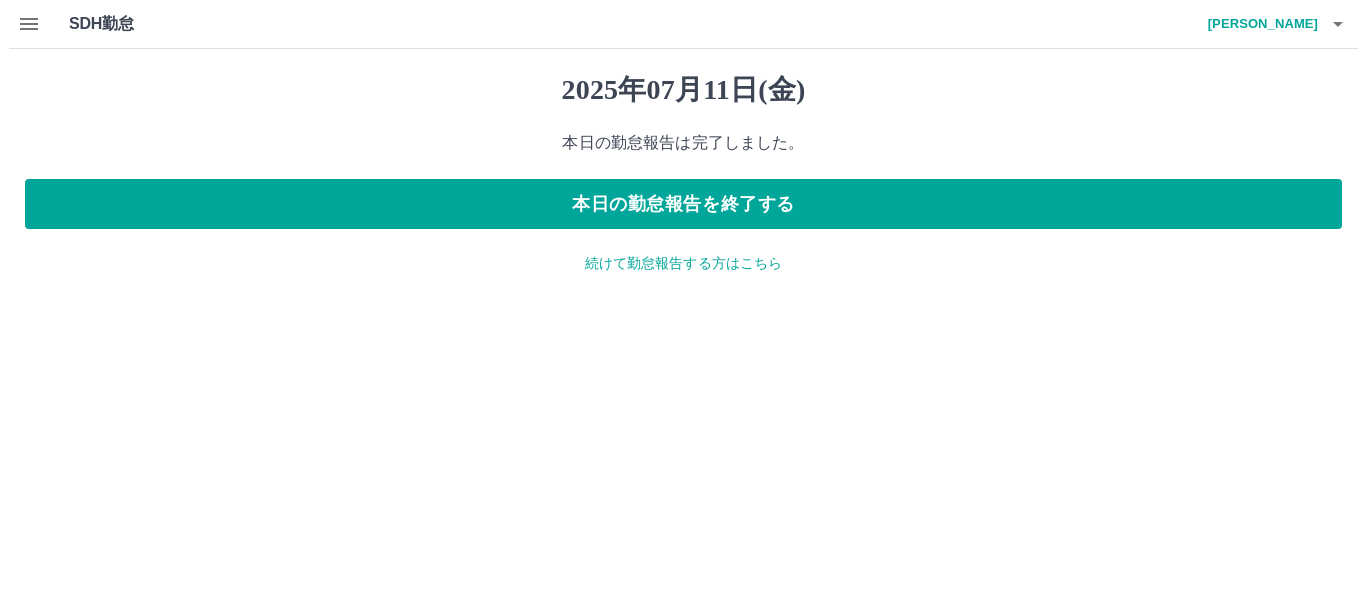 scroll, scrollTop: 0, scrollLeft: 0, axis: both 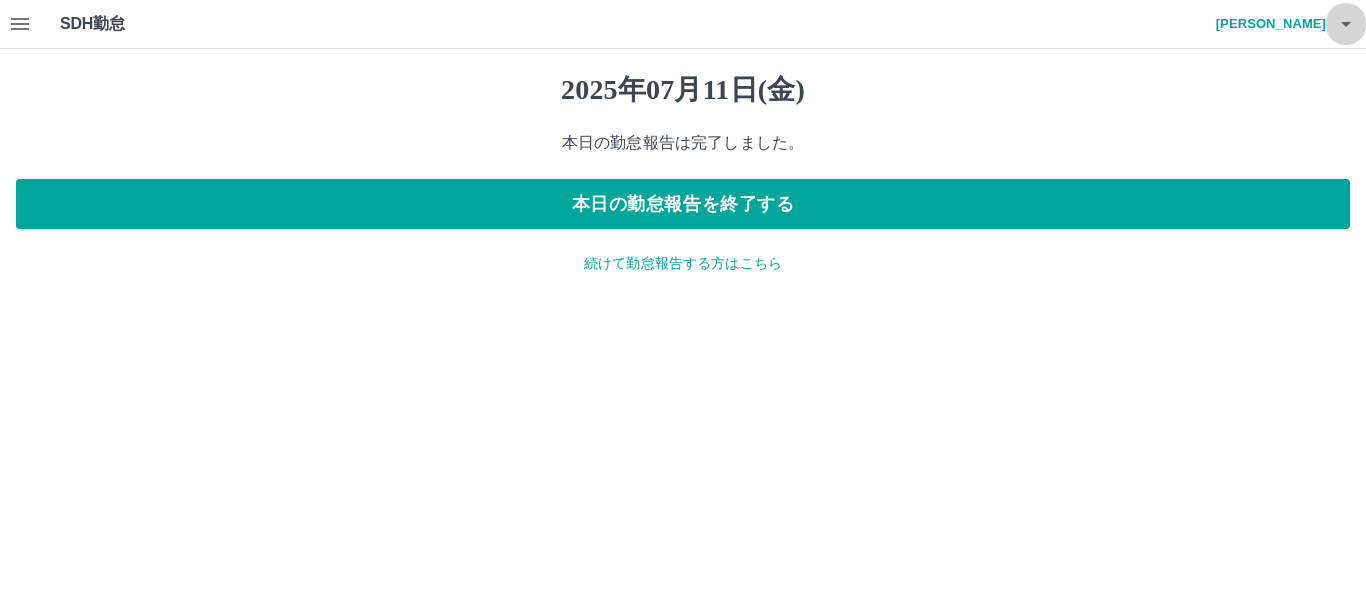 click at bounding box center (1346, 24) 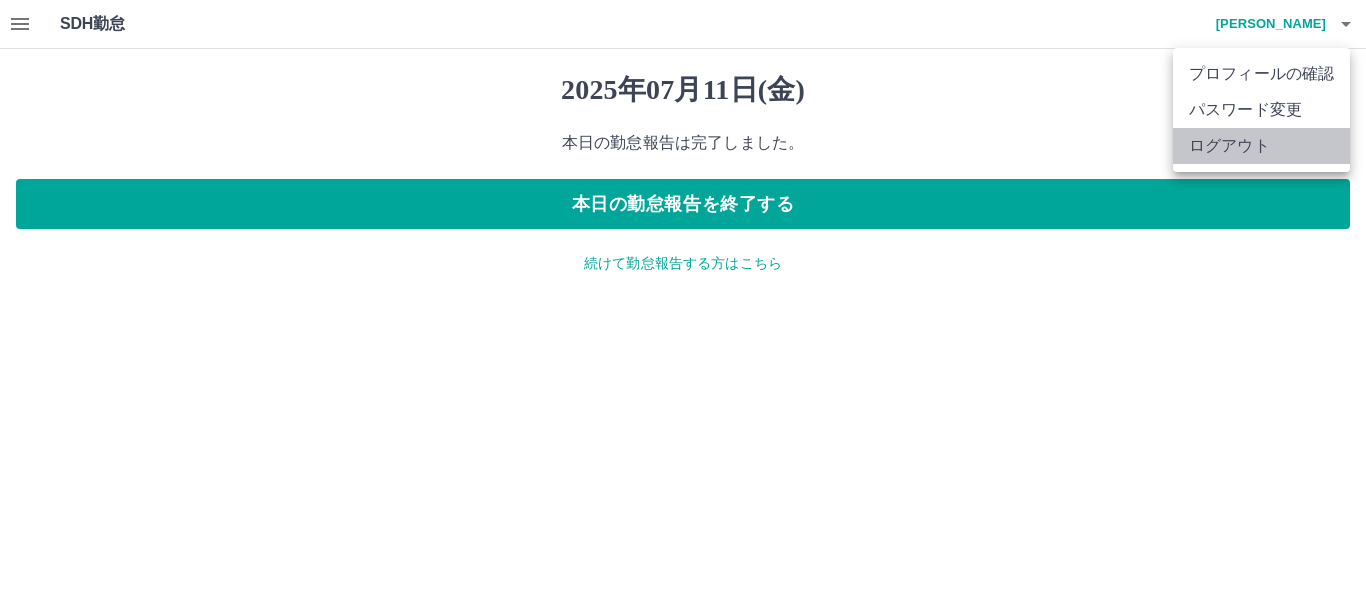 click on "ログアウト" at bounding box center [1261, 146] 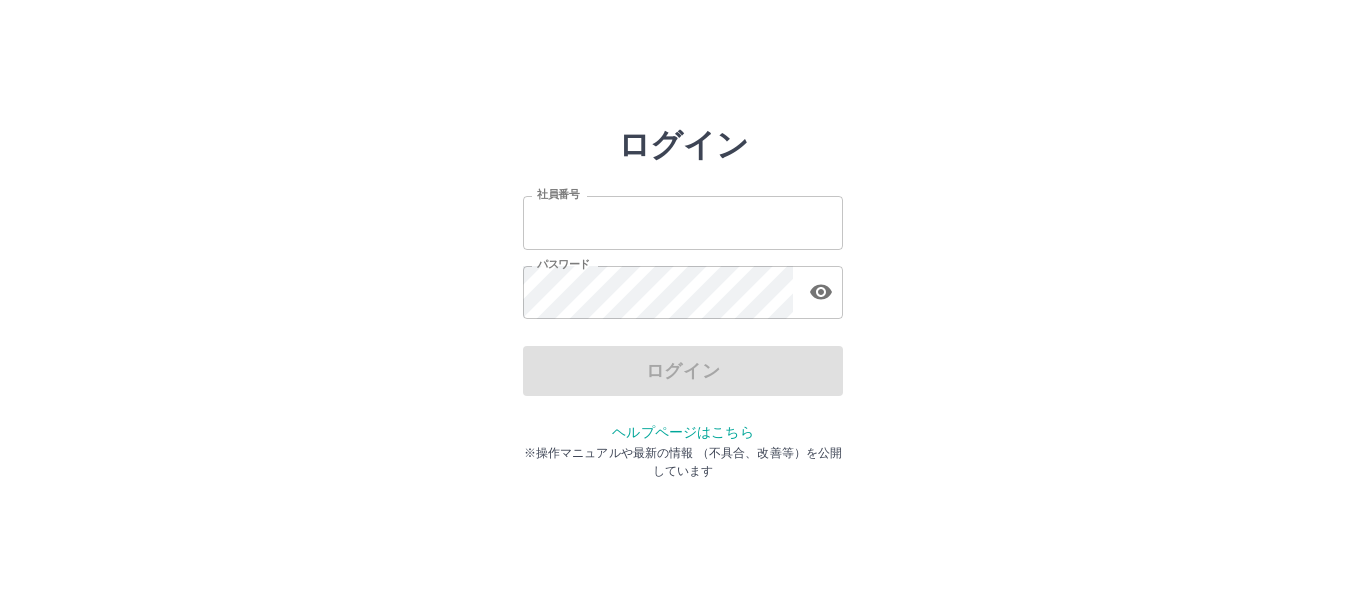 scroll, scrollTop: 0, scrollLeft: 0, axis: both 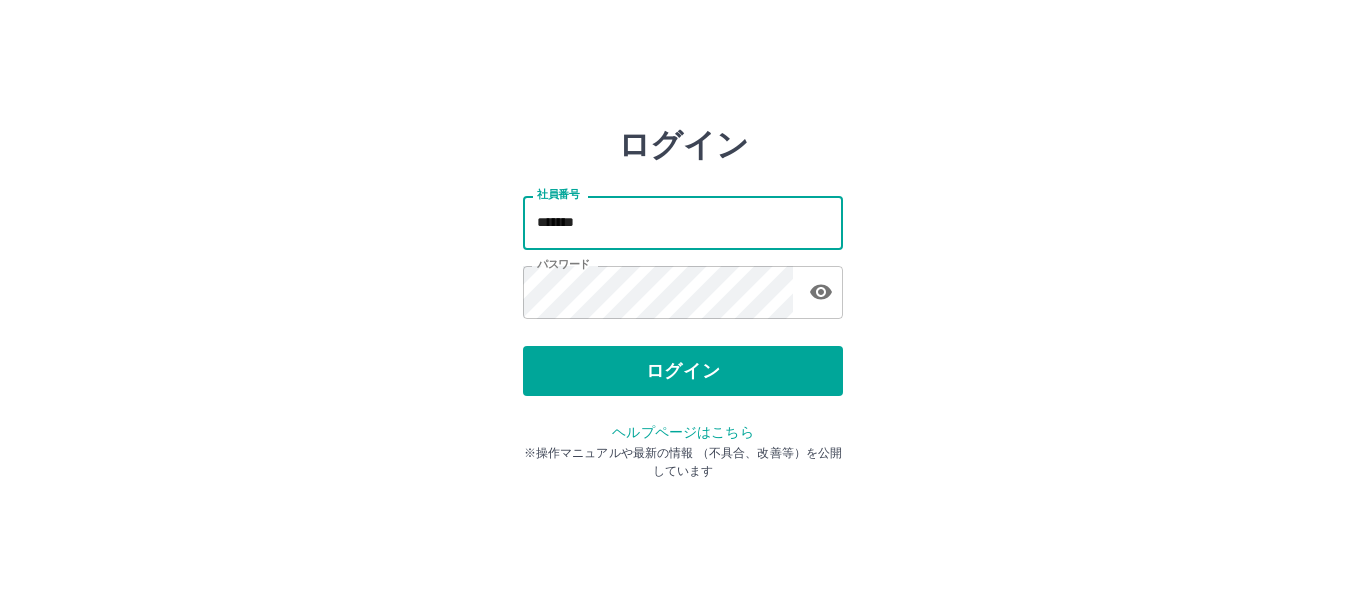 click on "*******" at bounding box center (683, 222) 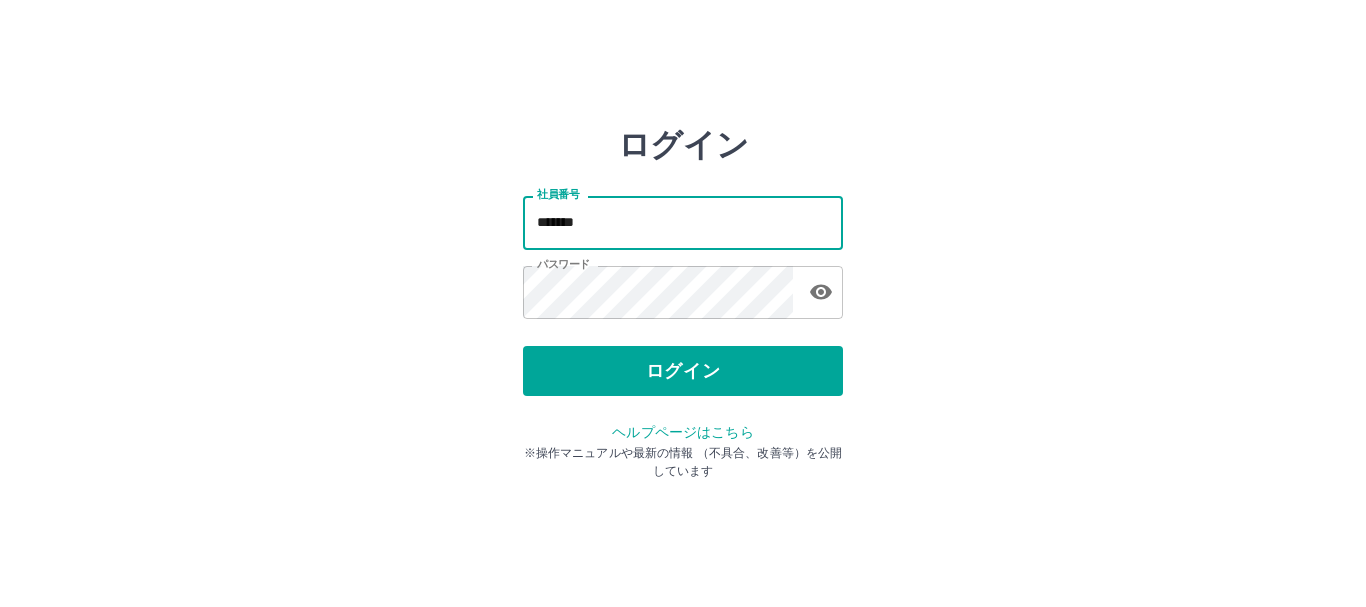 type on "*******" 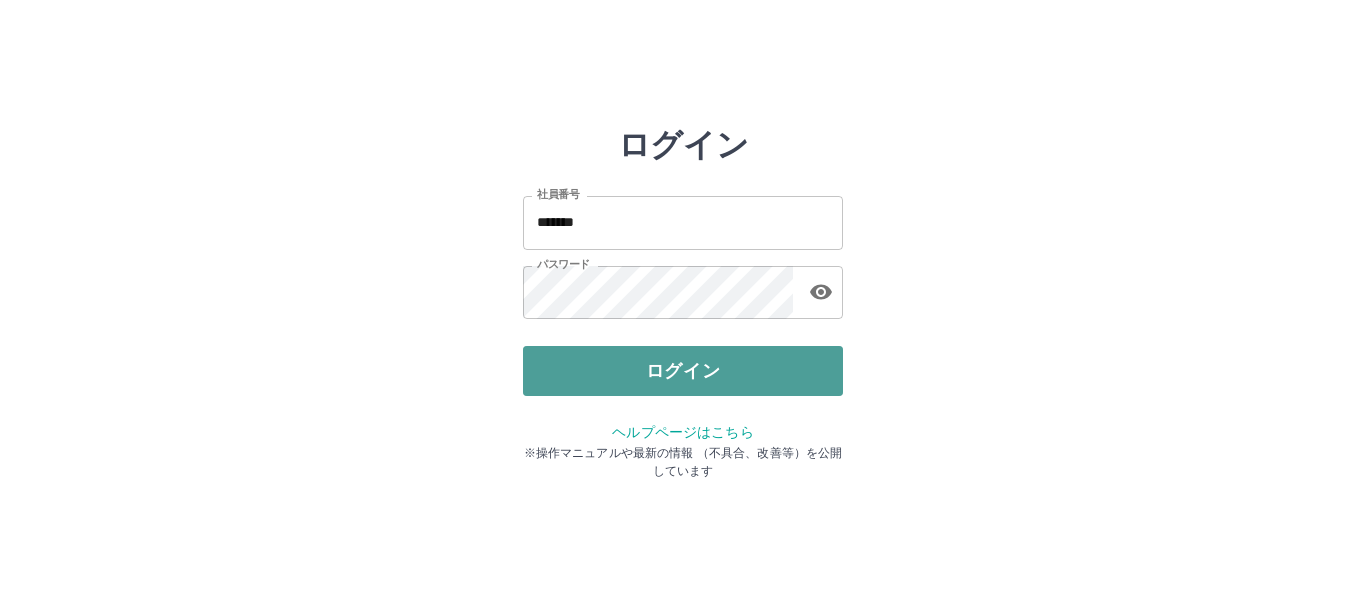 click on "ログイン" at bounding box center (683, 371) 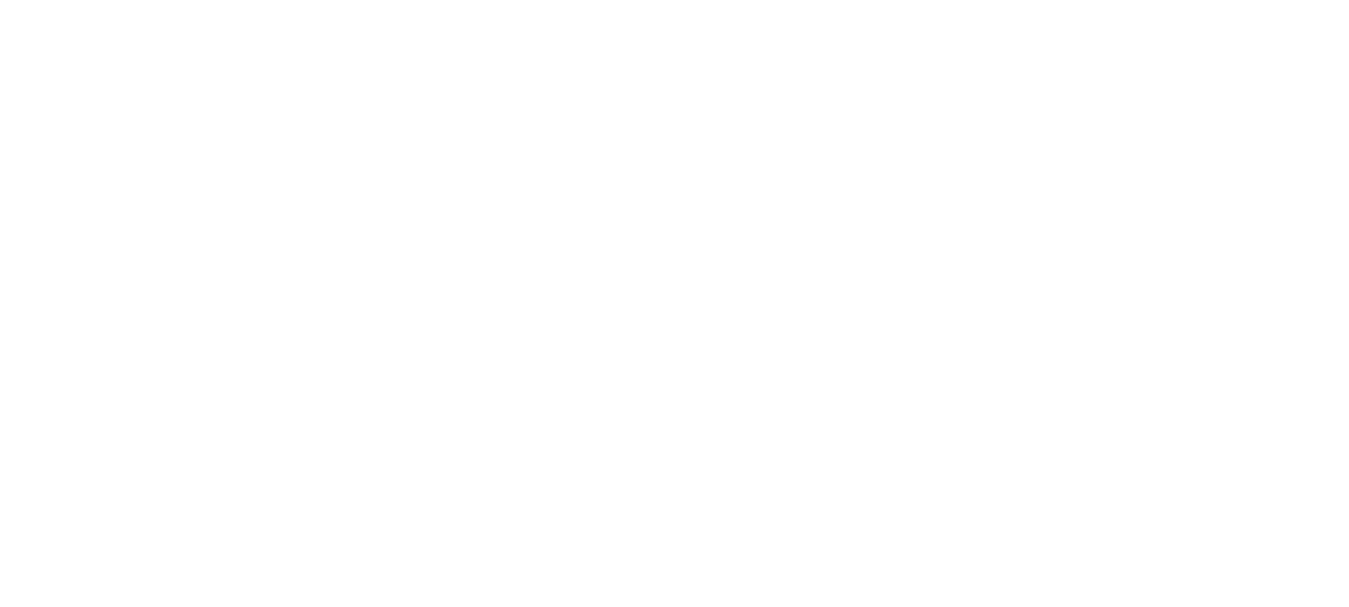 scroll, scrollTop: 0, scrollLeft: 0, axis: both 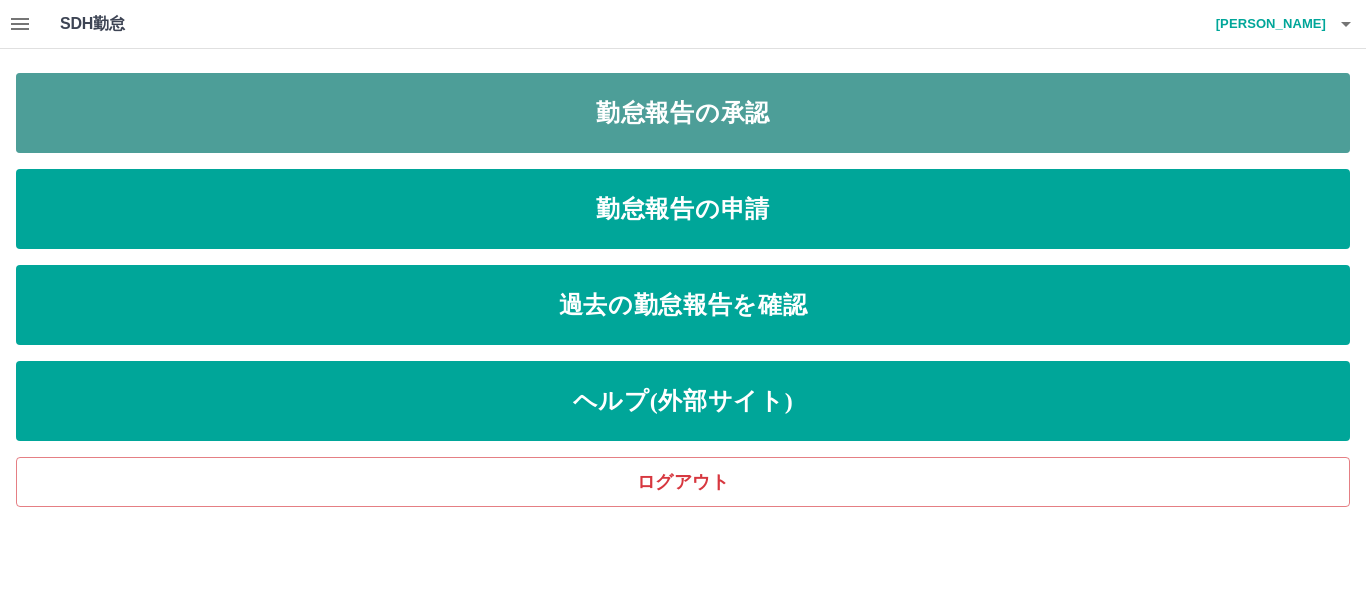 click on "勤怠報告の承認" at bounding box center [683, 113] 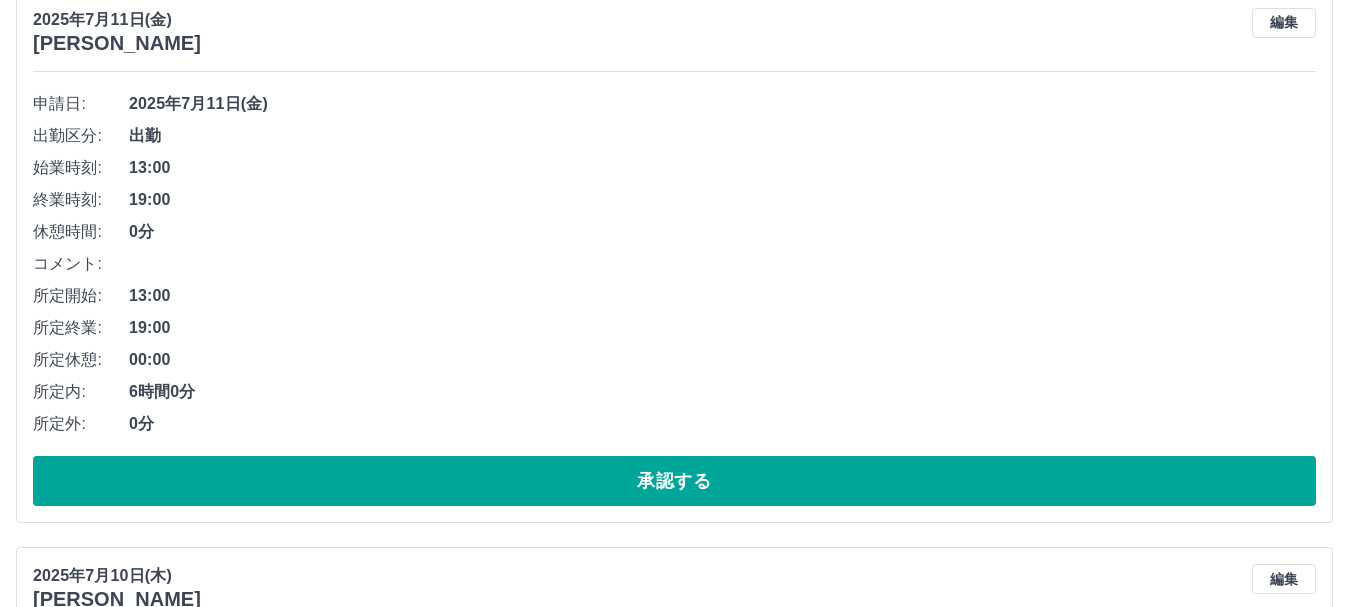 scroll, scrollTop: 4847, scrollLeft: 0, axis: vertical 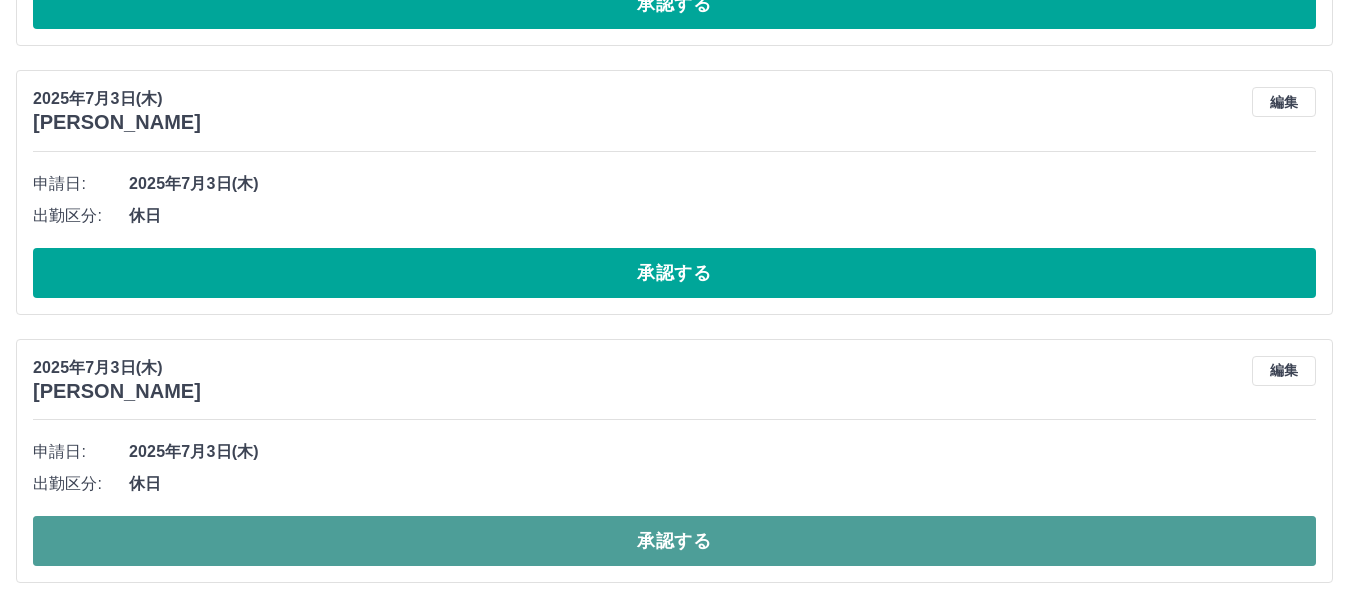 click on "承認する" at bounding box center [674, 541] 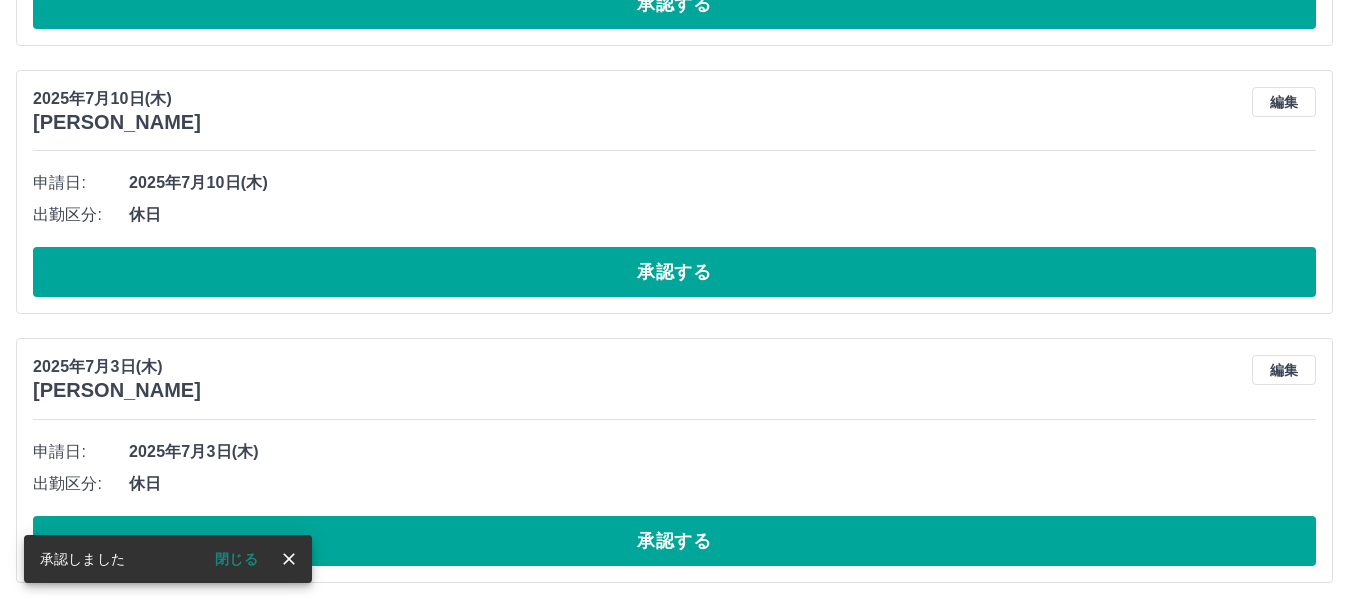 scroll, scrollTop: 4579, scrollLeft: 0, axis: vertical 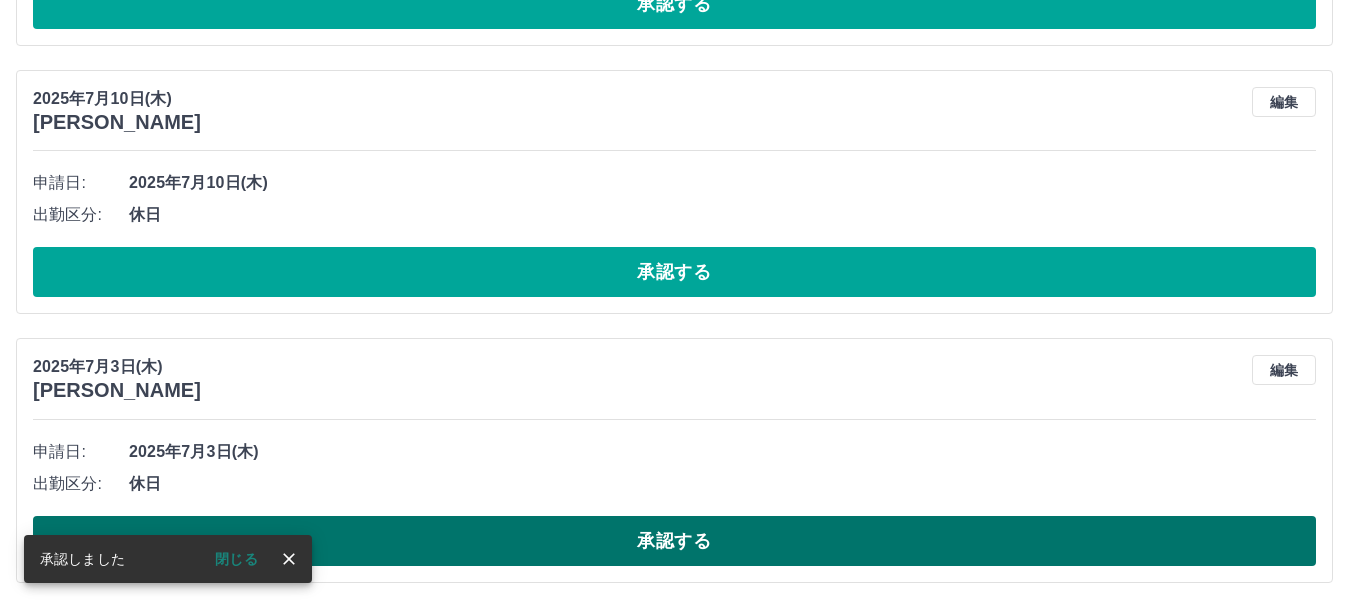 click on "承認する" at bounding box center [674, 541] 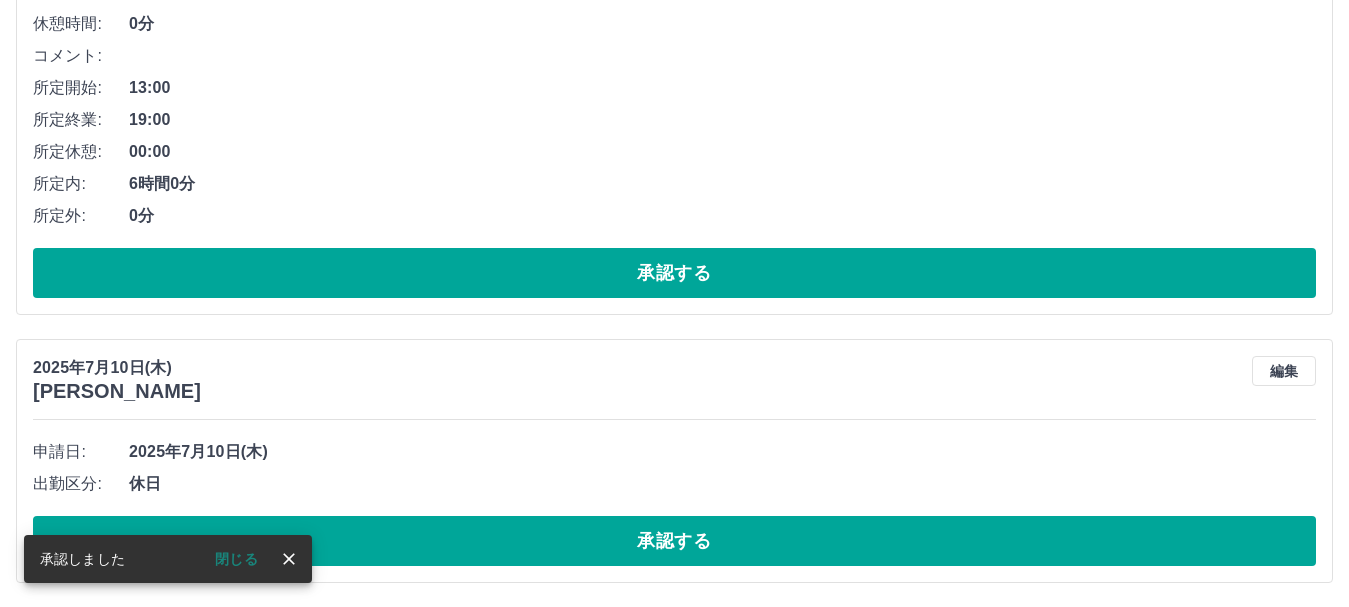 scroll, scrollTop: 4310, scrollLeft: 0, axis: vertical 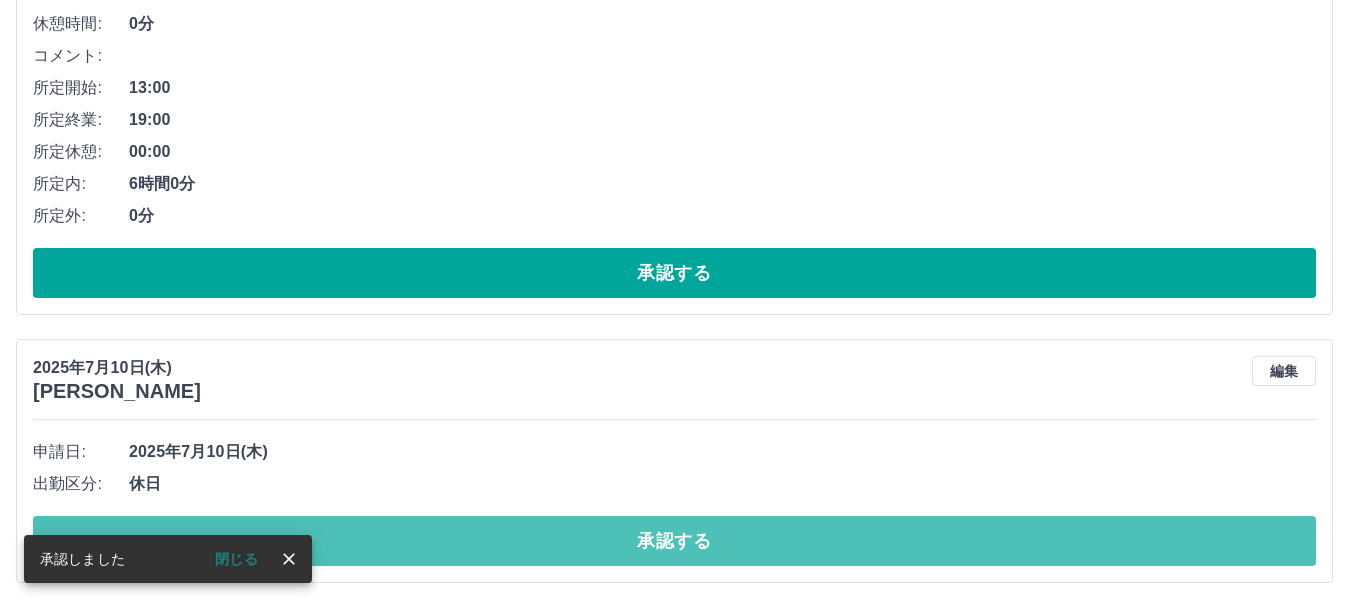 click on "承認する" at bounding box center (674, 541) 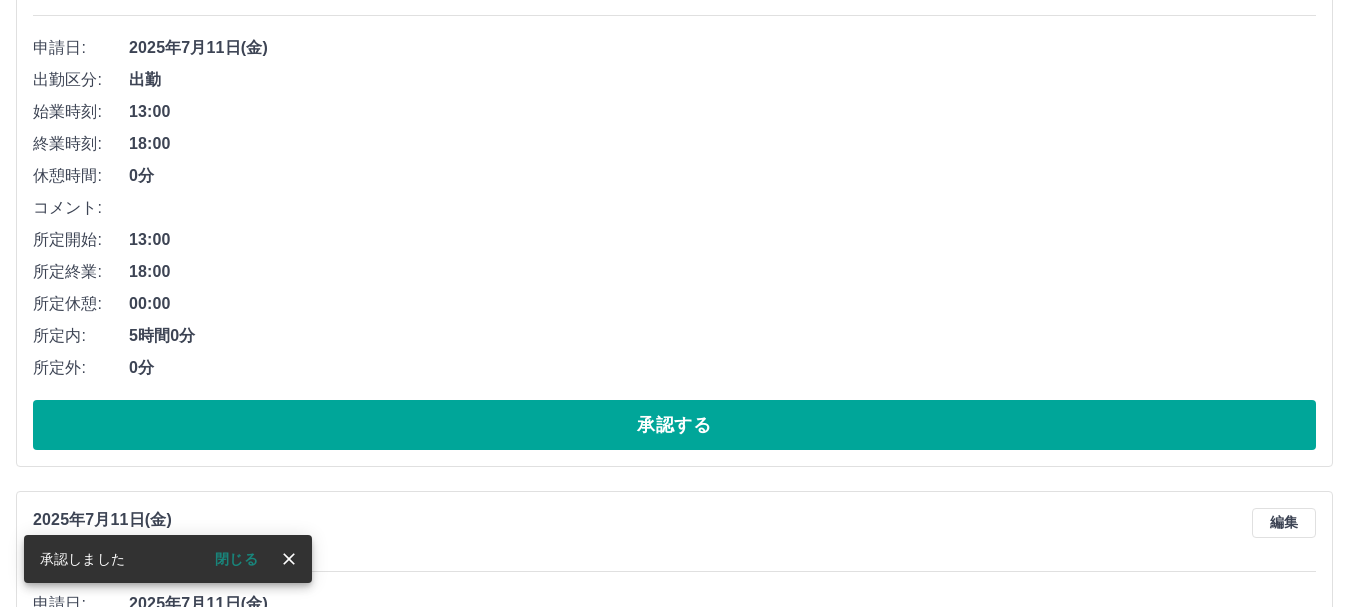 scroll, scrollTop: 3542, scrollLeft: 0, axis: vertical 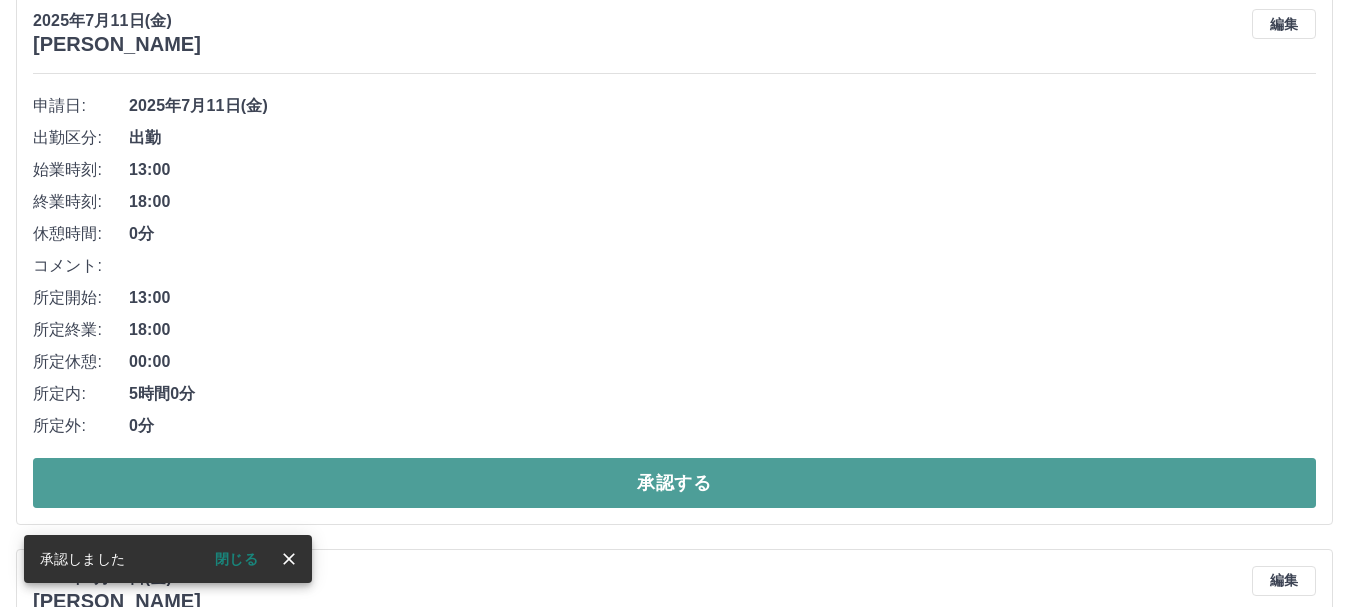 click on "承認する" at bounding box center (674, 483) 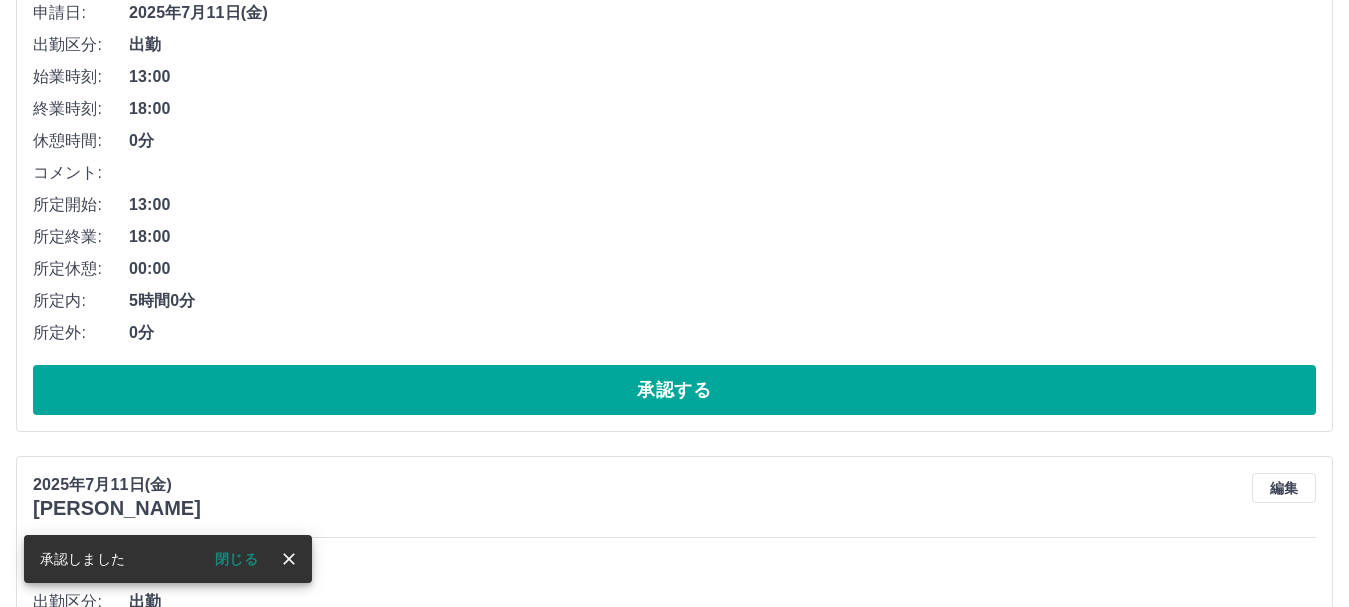 scroll, scrollTop: 3085, scrollLeft: 0, axis: vertical 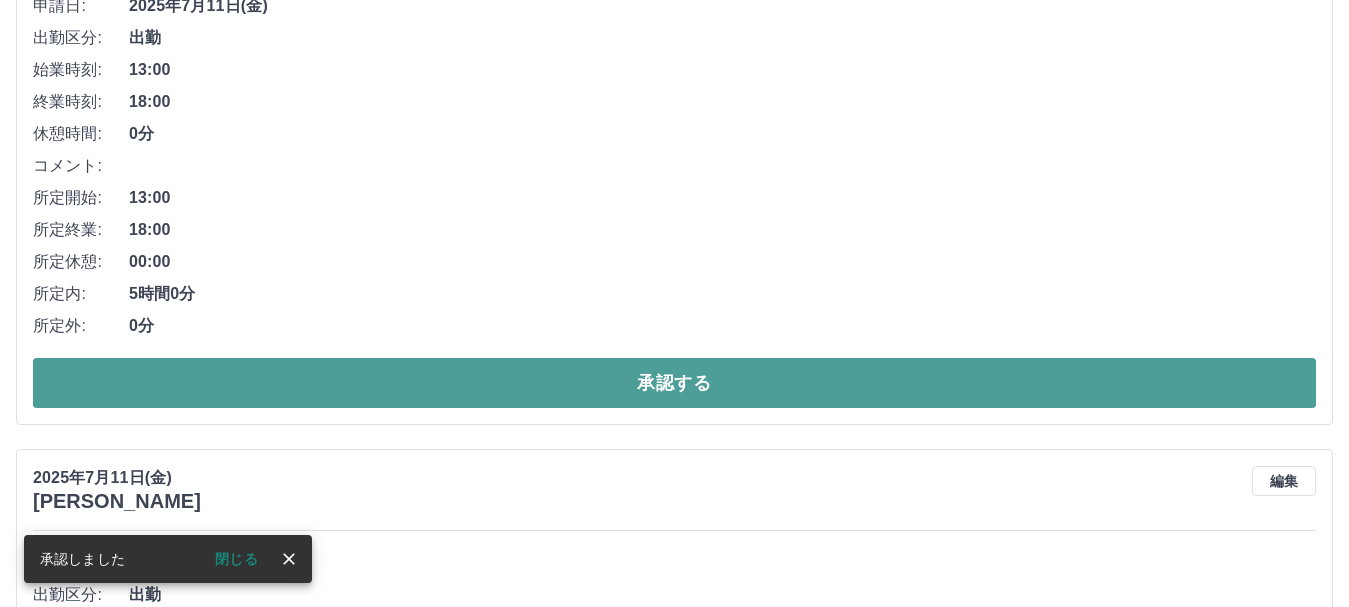 click on "承認する" at bounding box center [674, 383] 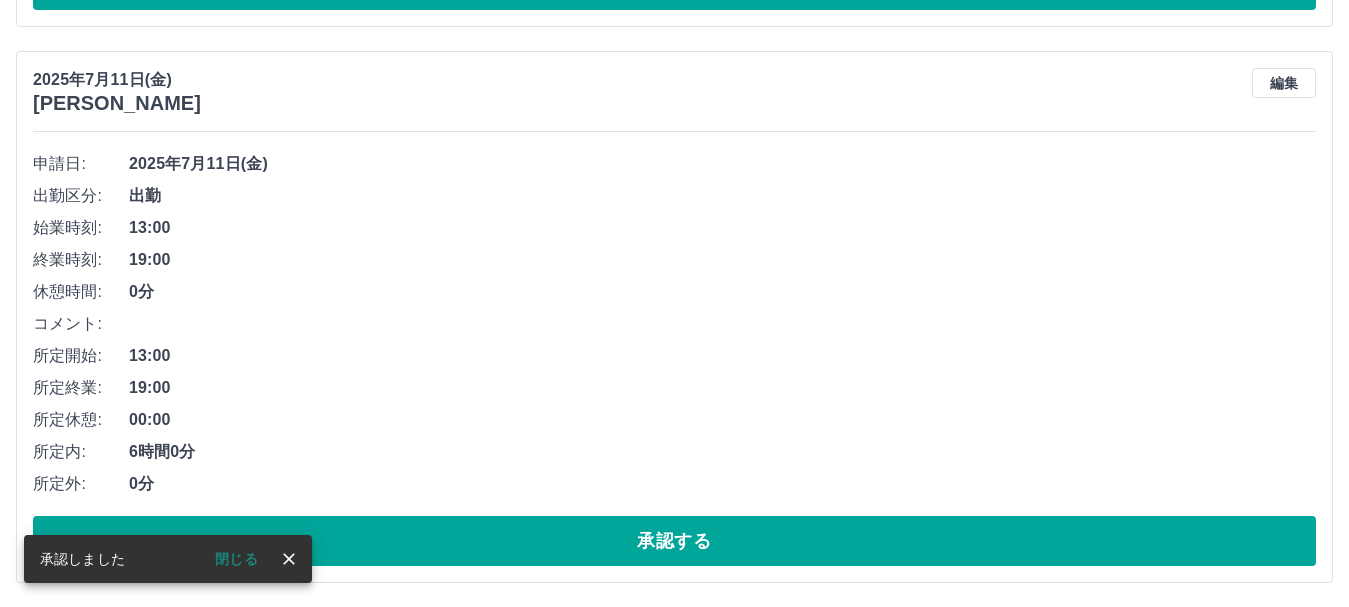 scroll, scrollTop: 2529, scrollLeft: 0, axis: vertical 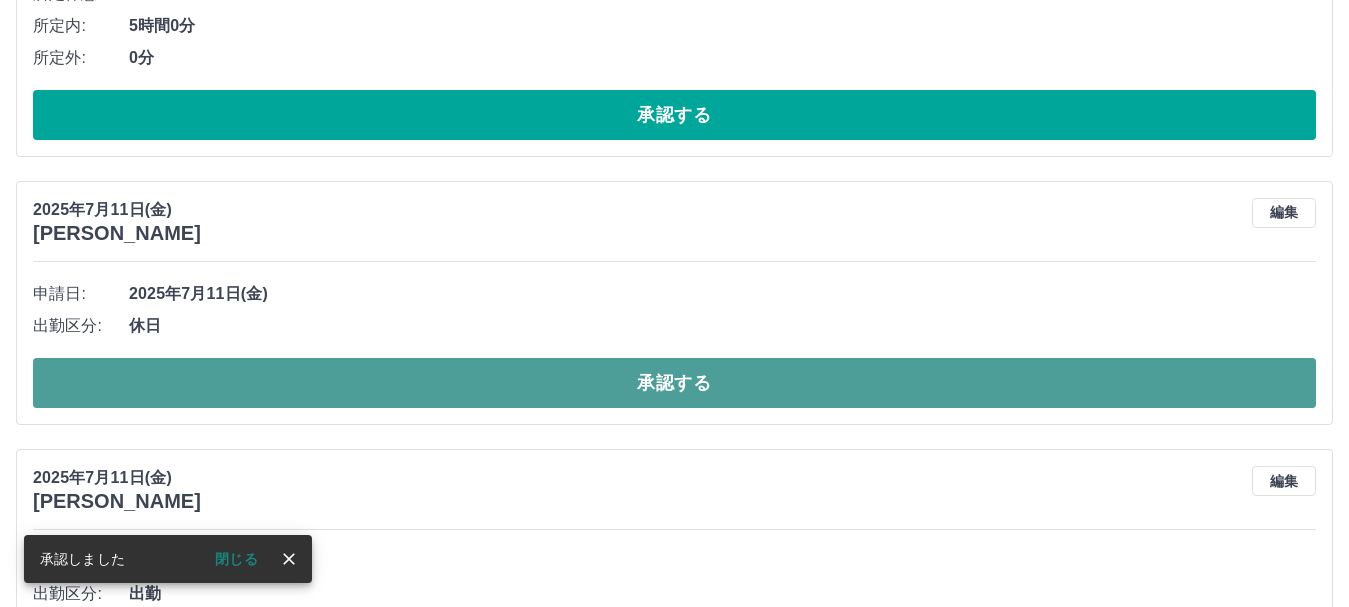 click on "承認する" at bounding box center [674, 383] 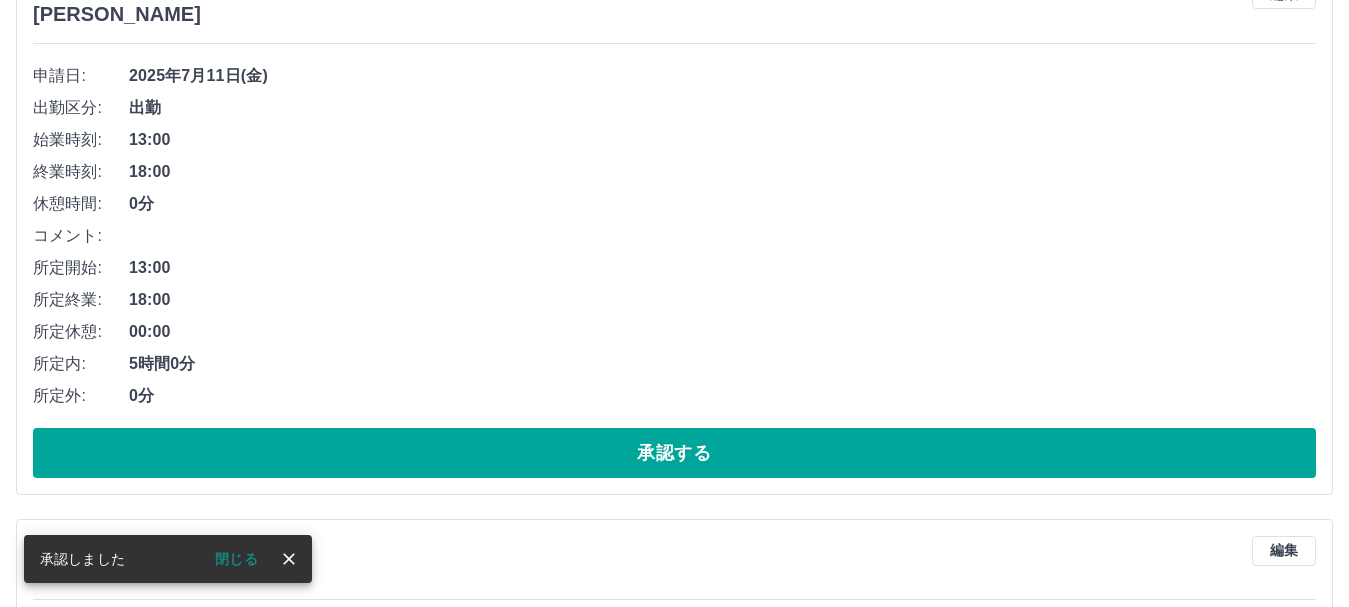 scroll, scrollTop: 2129, scrollLeft: 0, axis: vertical 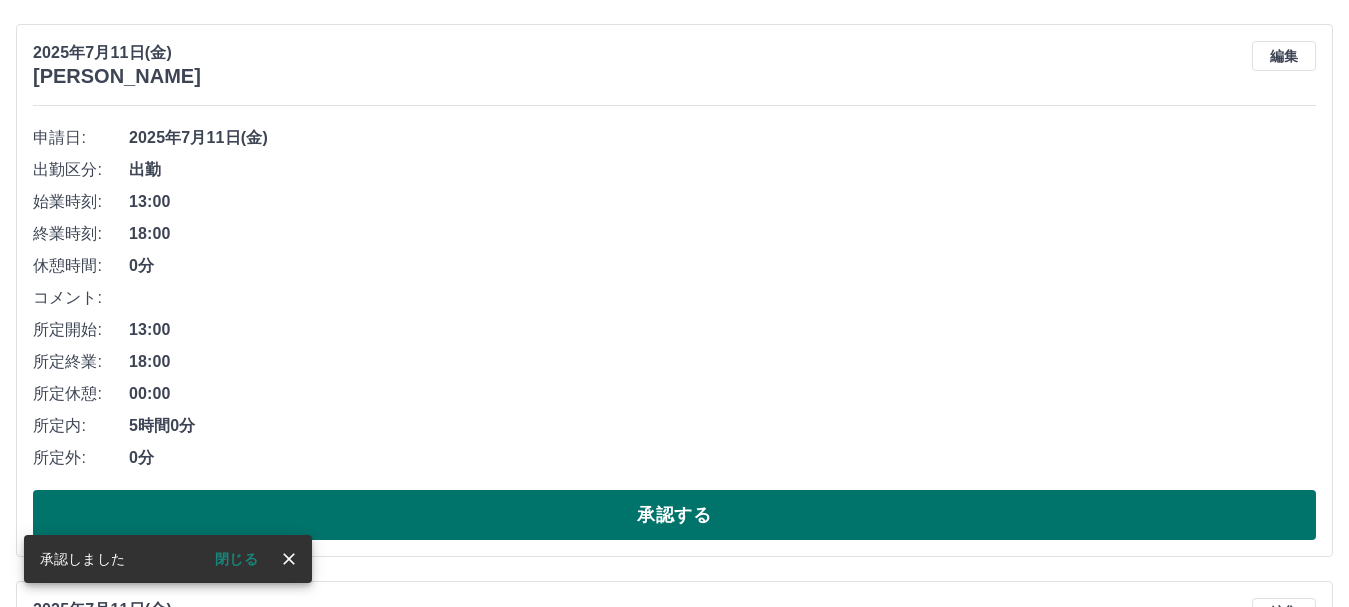 click on "承認する" at bounding box center (674, 515) 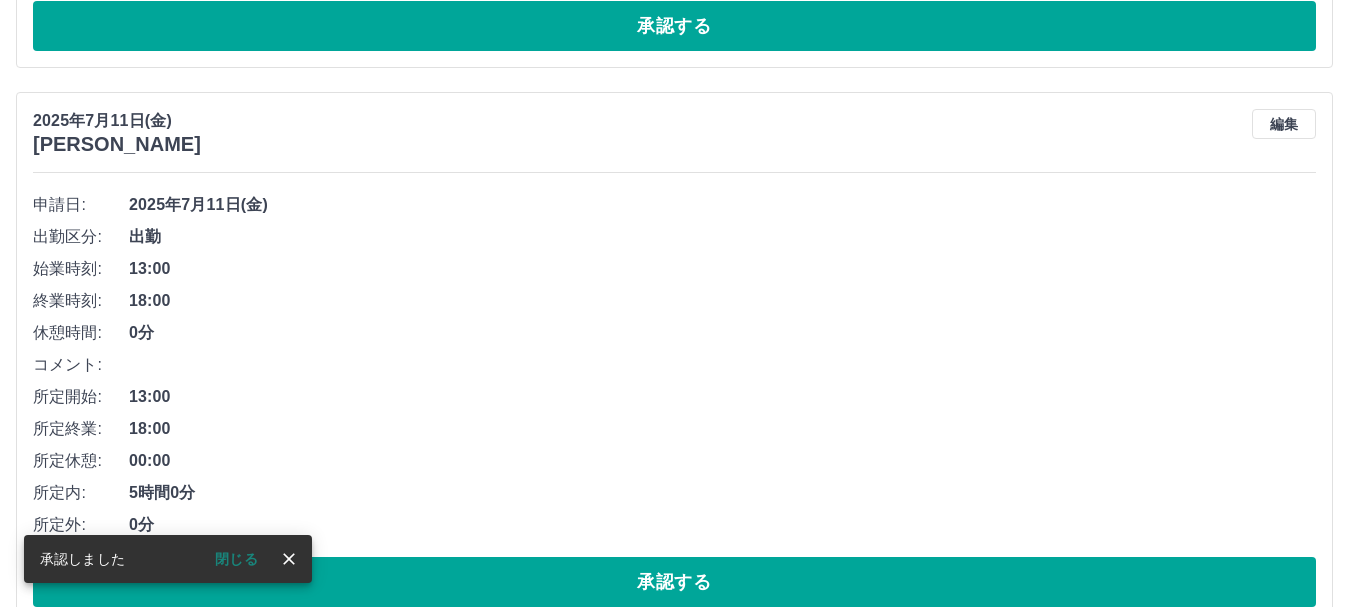 scroll, scrollTop: 1605, scrollLeft: 0, axis: vertical 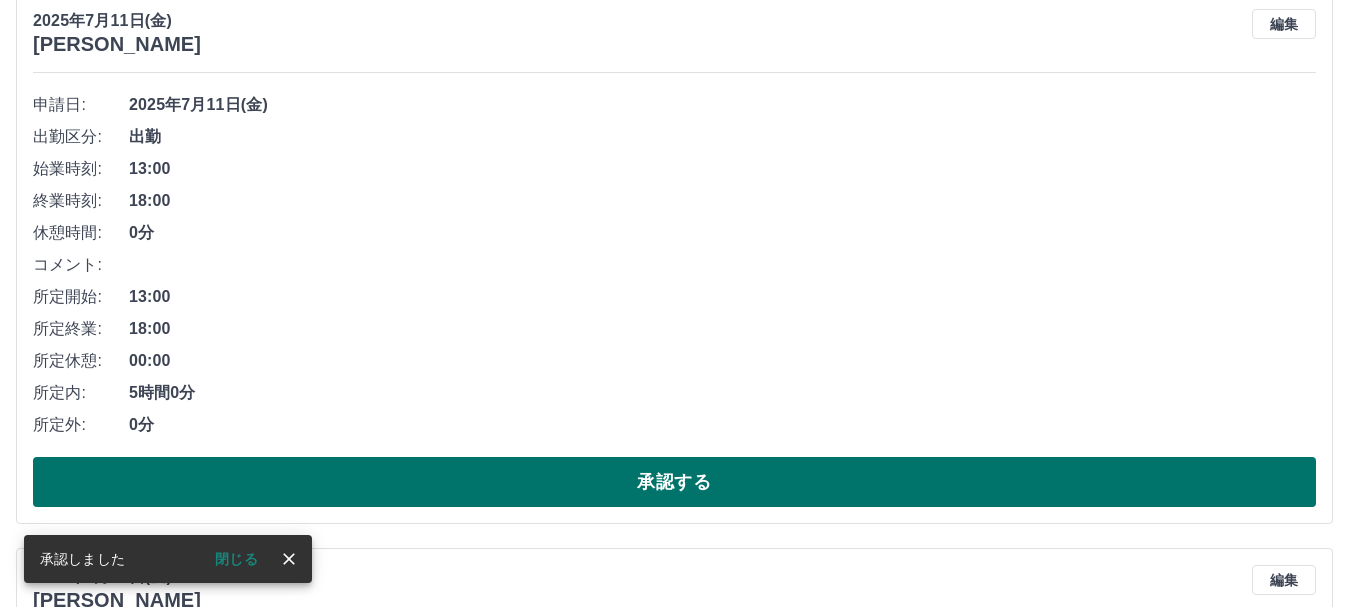 click on "承認する" at bounding box center [674, 482] 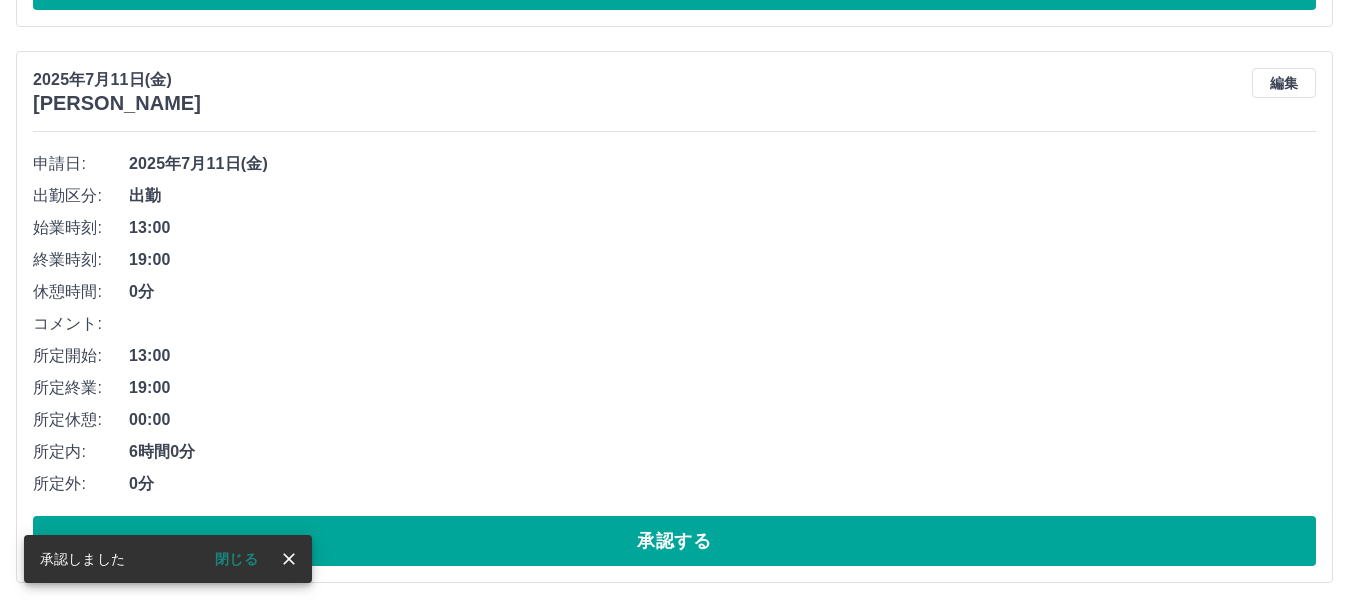 scroll, scrollTop: 1049, scrollLeft: 0, axis: vertical 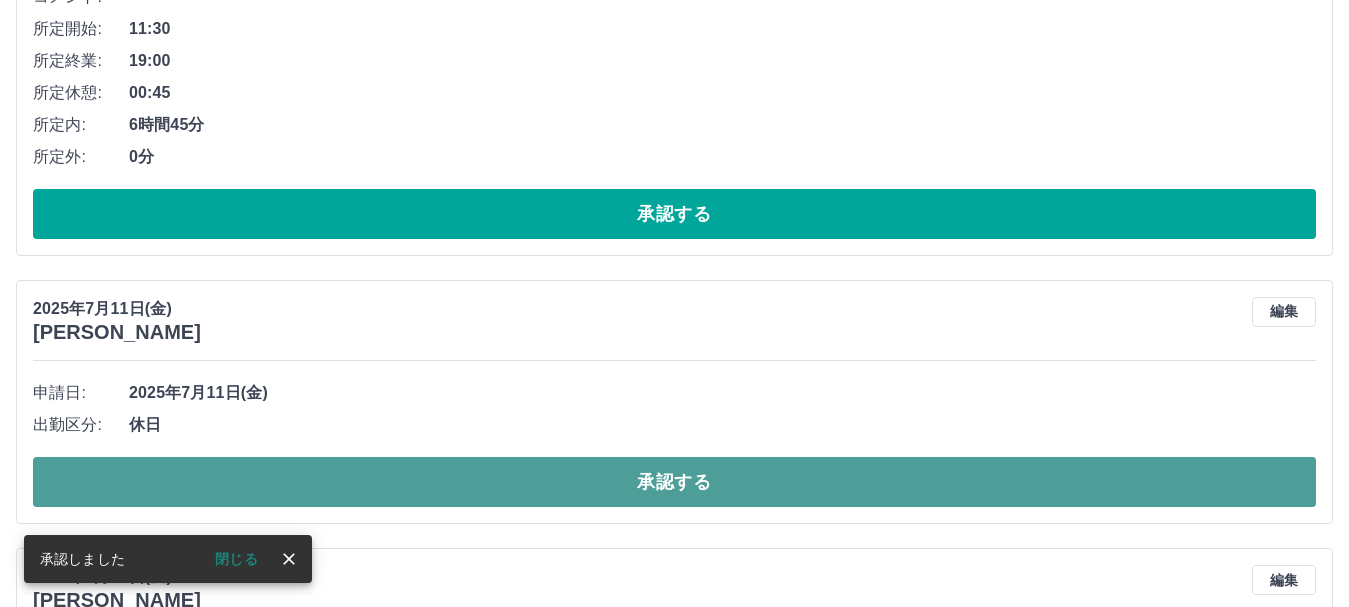 click on "承認する" at bounding box center [674, 482] 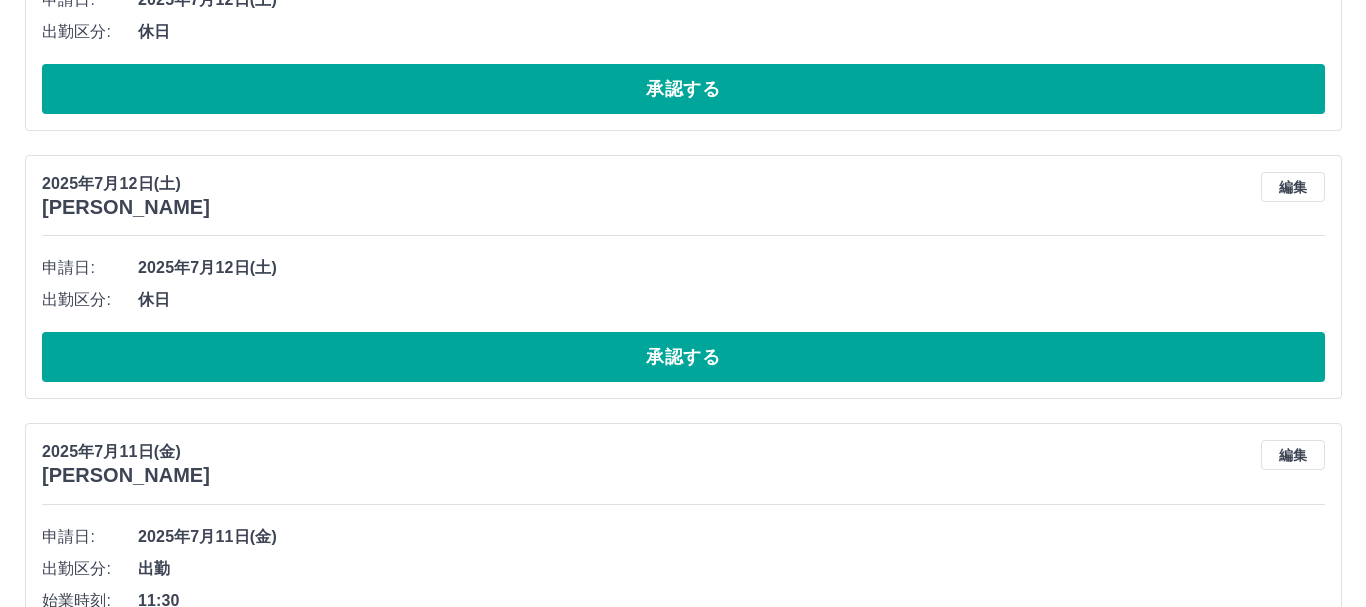 scroll, scrollTop: 0, scrollLeft: 0, axis: both 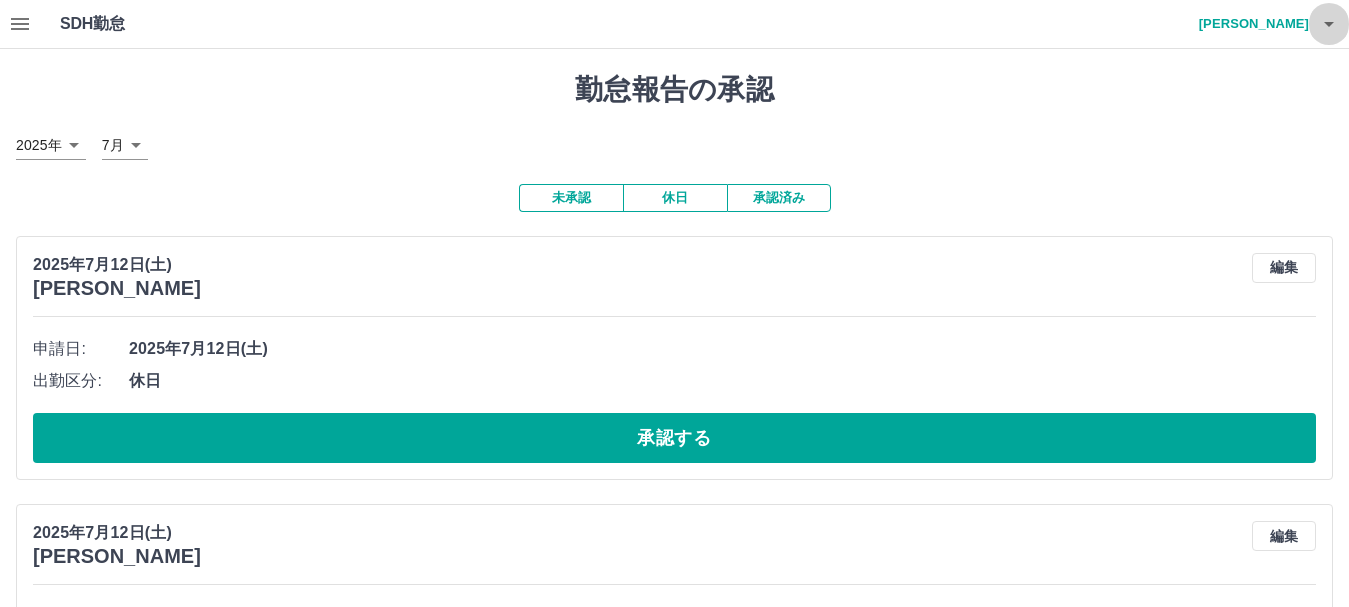 click 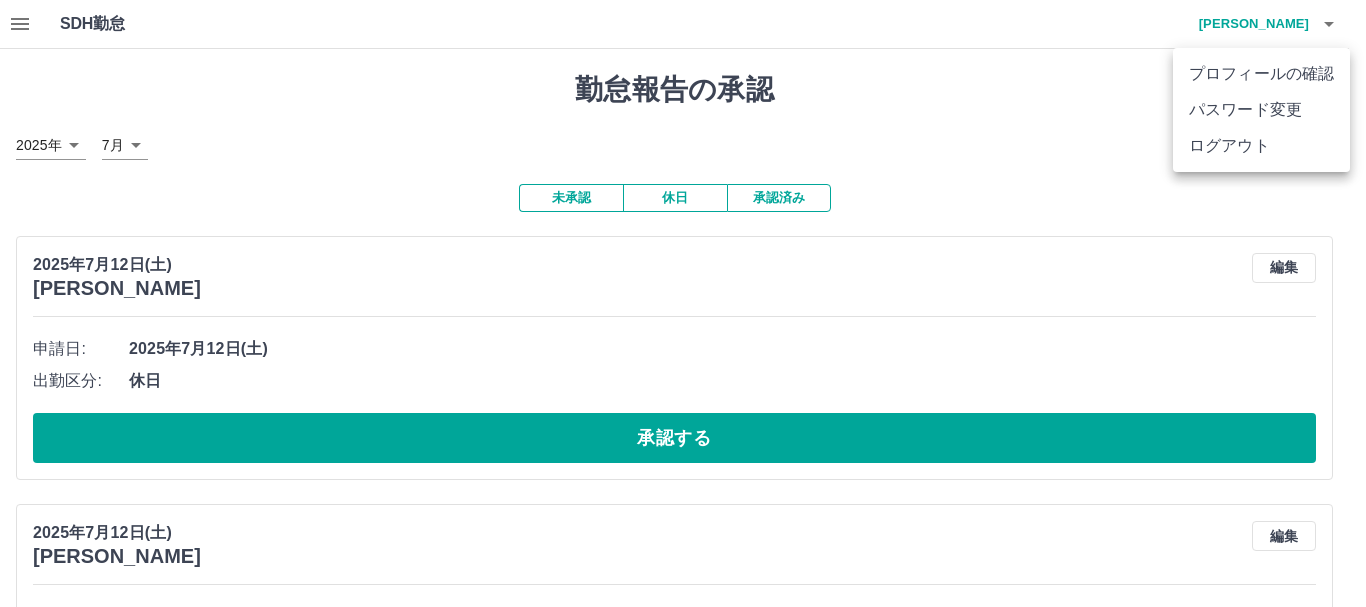 click on "ログアウト" at bounding box center (1261, 146) 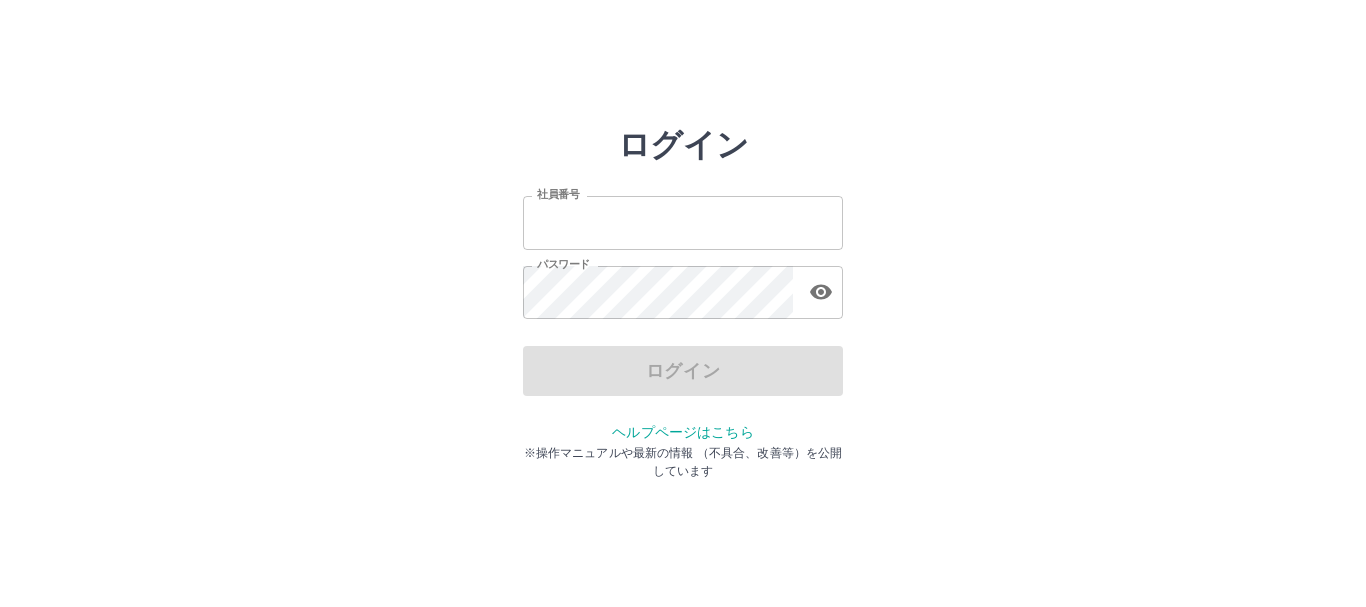 scroll, scrollTop: 0, scrollLeft: 0, axis: both 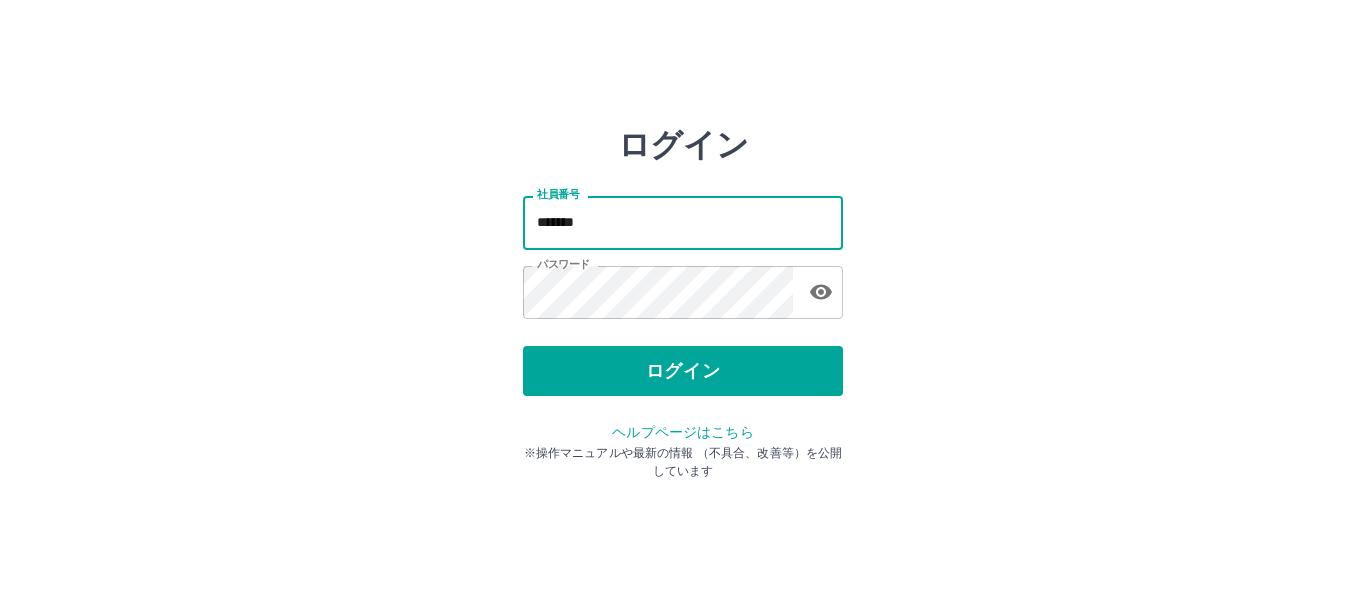 click on "*******" at bounding box center [683, 222] 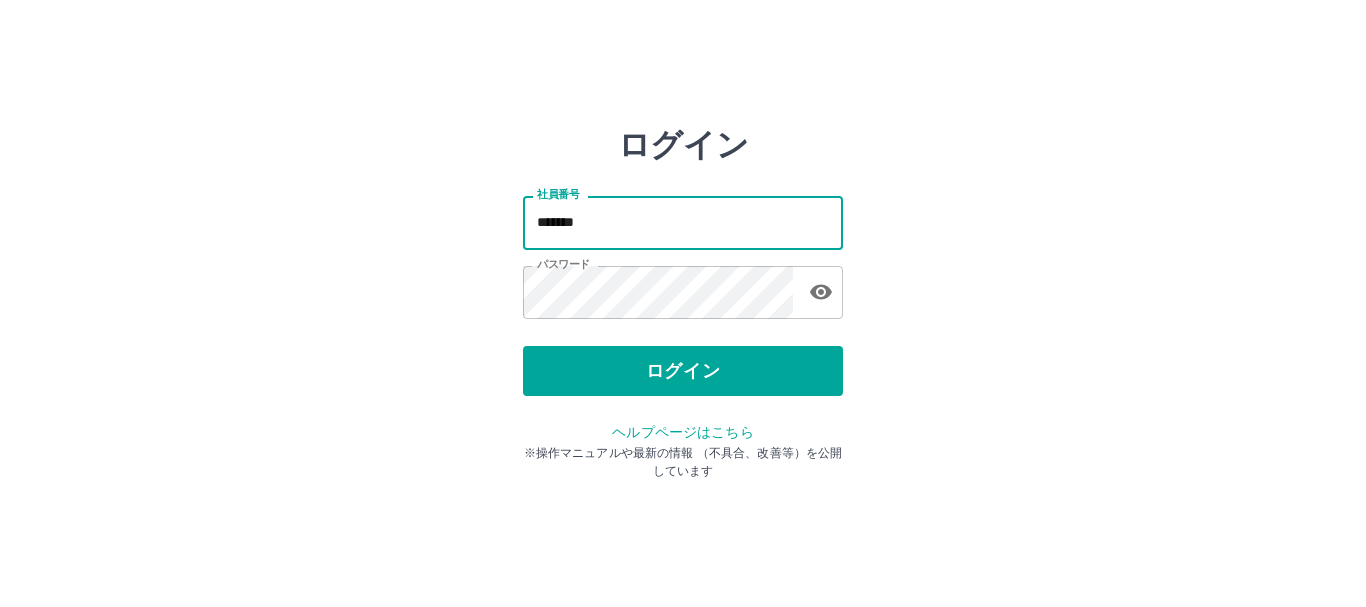 type on "*******" 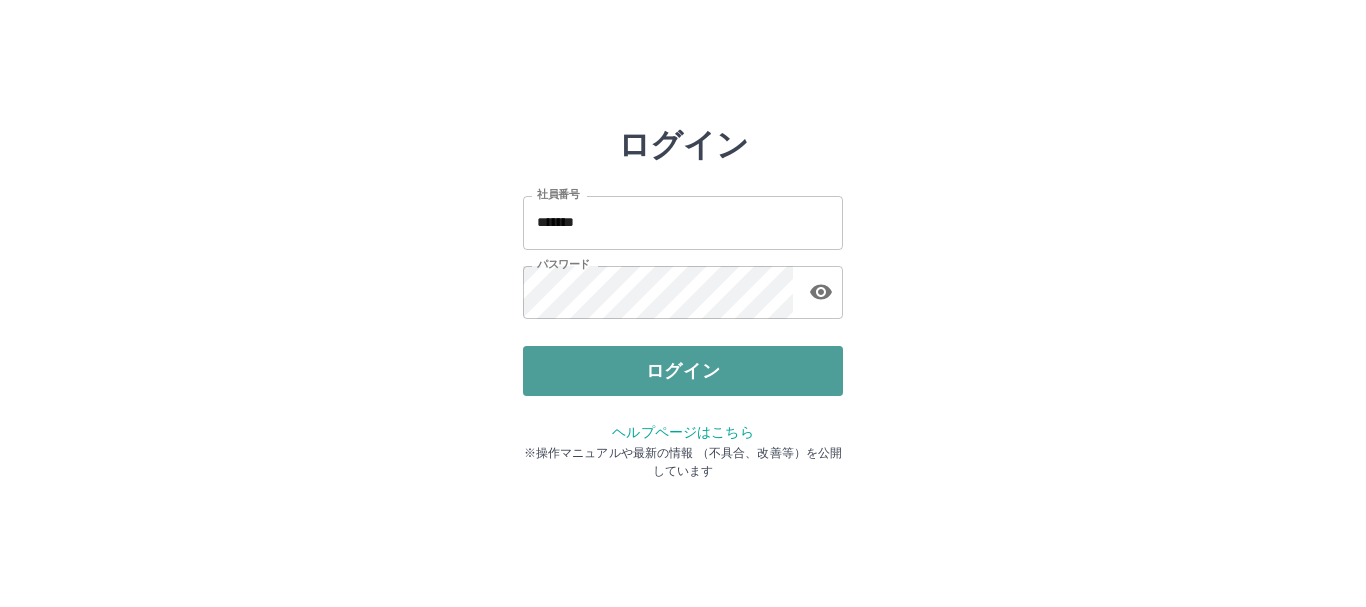 click on "ログイン" at bounding box center [683, 371] 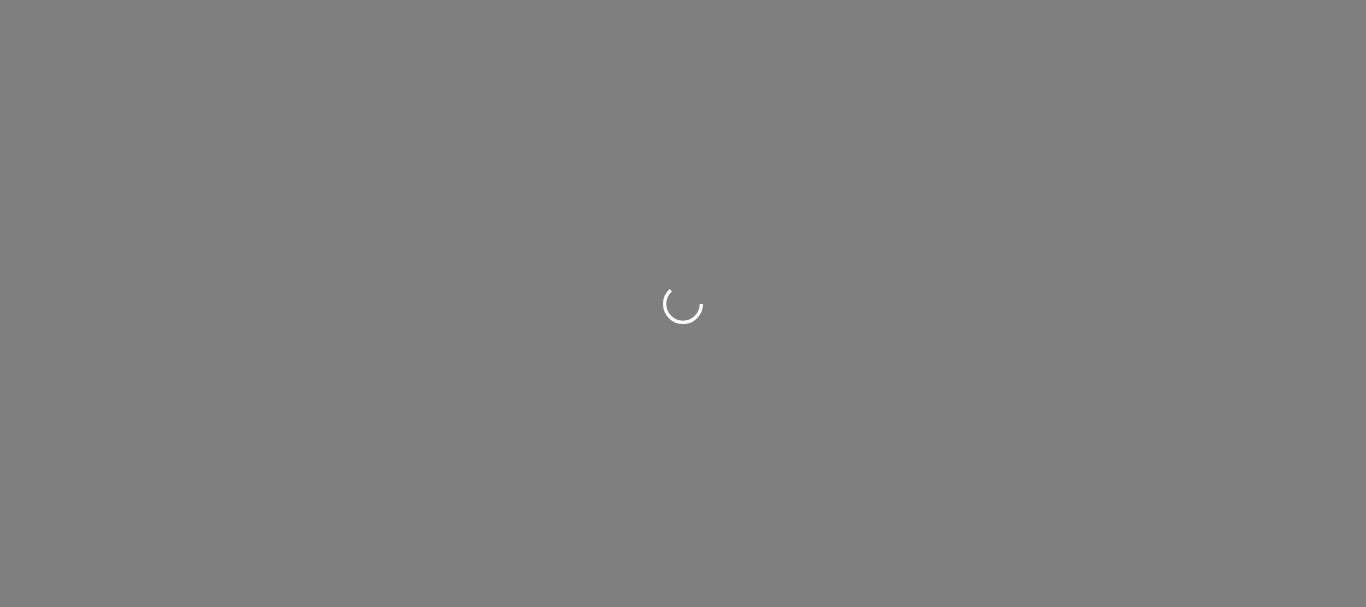 scroll, scrollTop: 0, scrollLeft: 0, axis: both 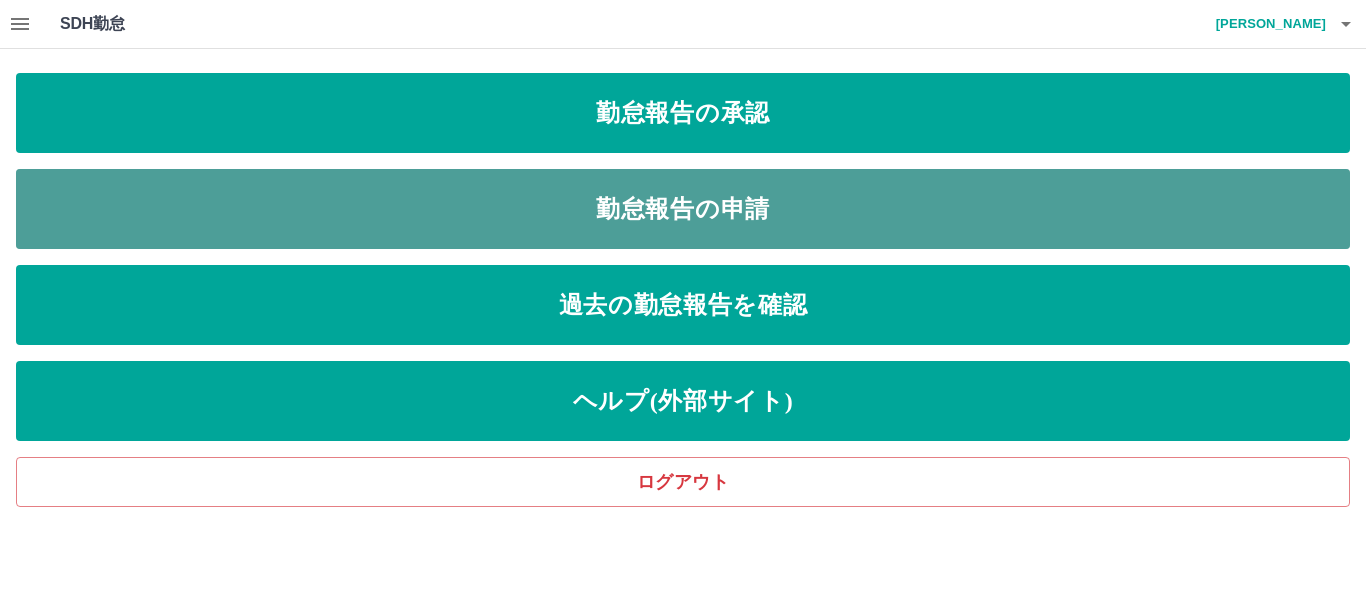 click on "勤怠報告の申請" at bounding box center (683, 209) 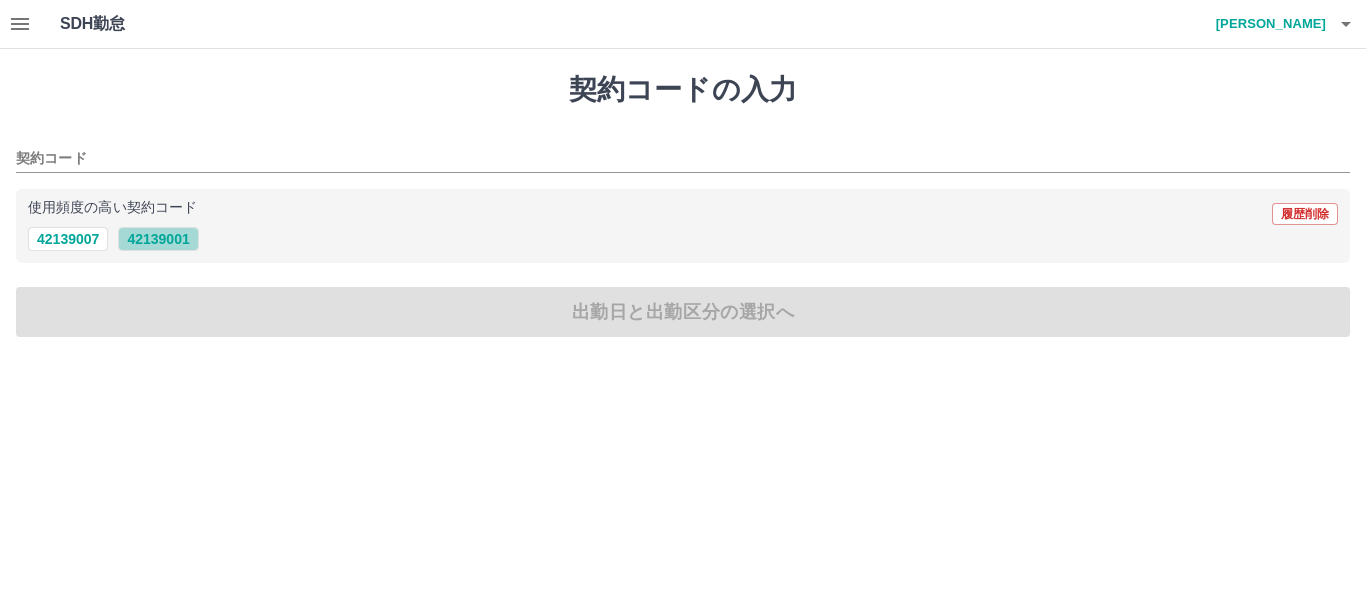 click on "42139001" at bounding box center [158, 239] 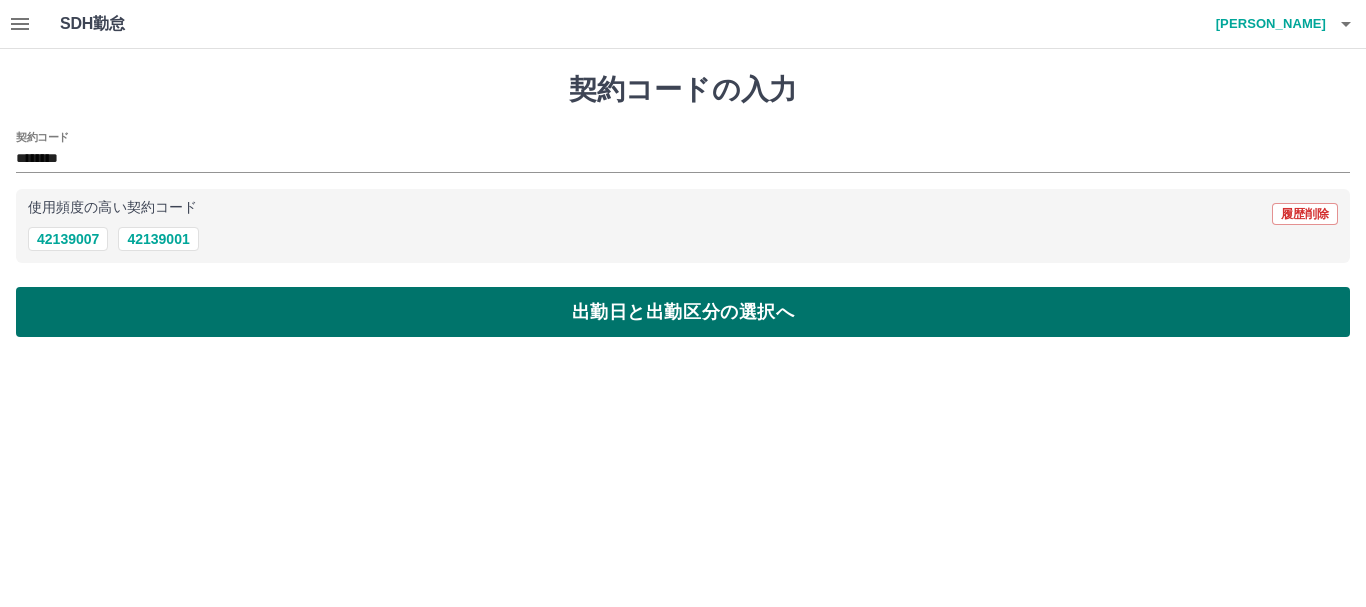 click on "出勤日と出勤区分の選択へ" at bounding box center [683, 312] 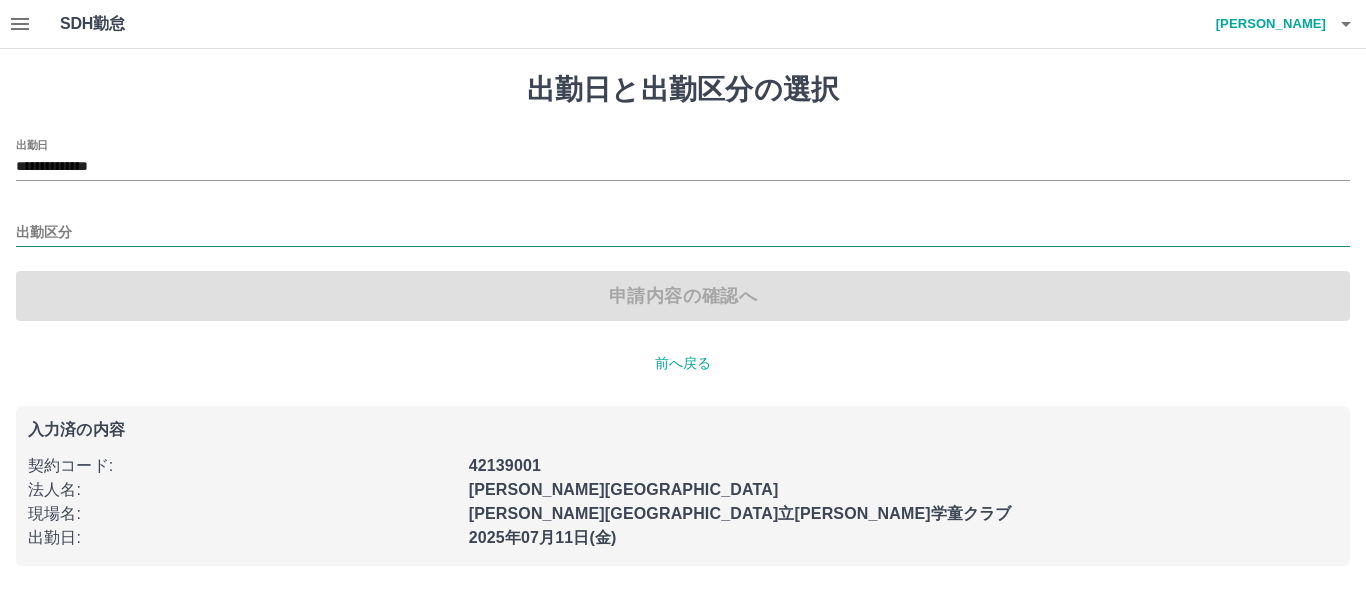 click on "出勤区分" at bounding box center (683, 233) 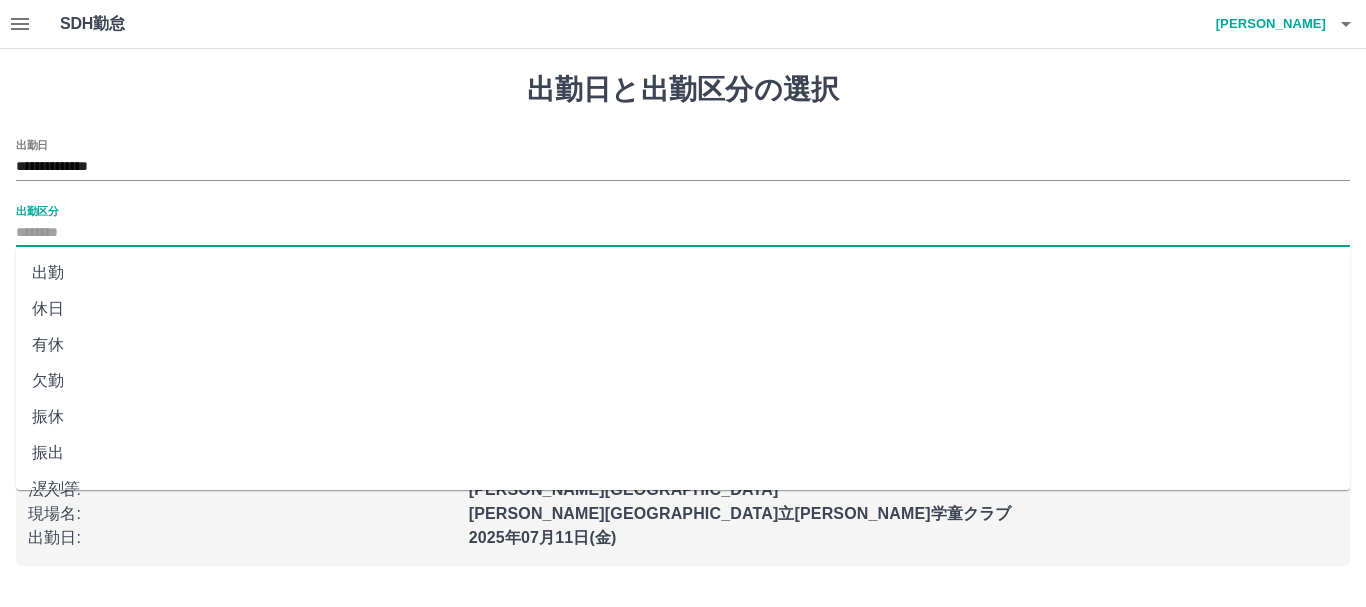 click on "休日" at bounding box center (683, 309) 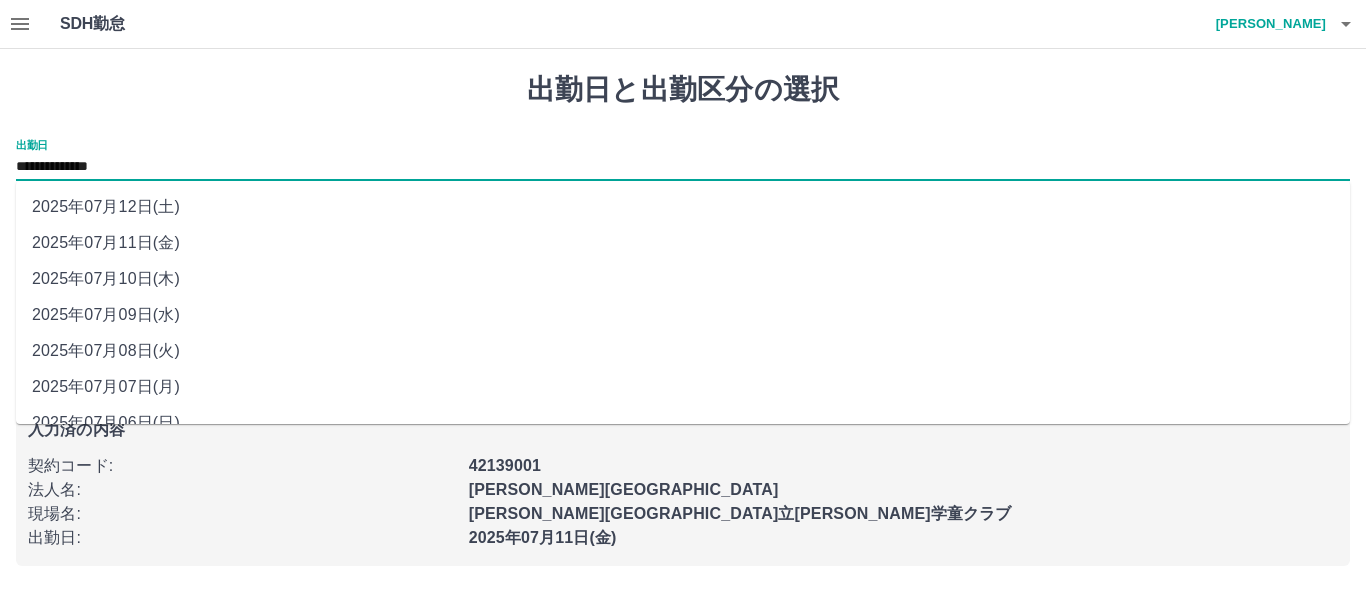 click on "**********" at bounding box center (683, 167) 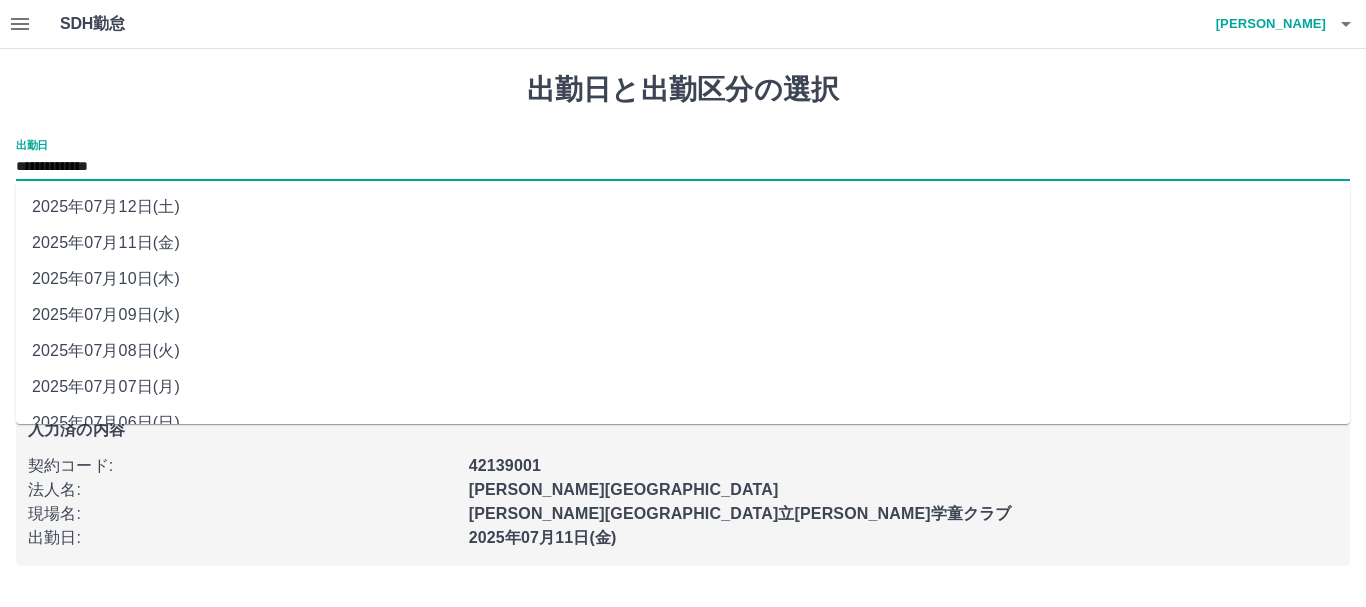 click on "2025年07月12日(土)" at bounding box center [683, 207] 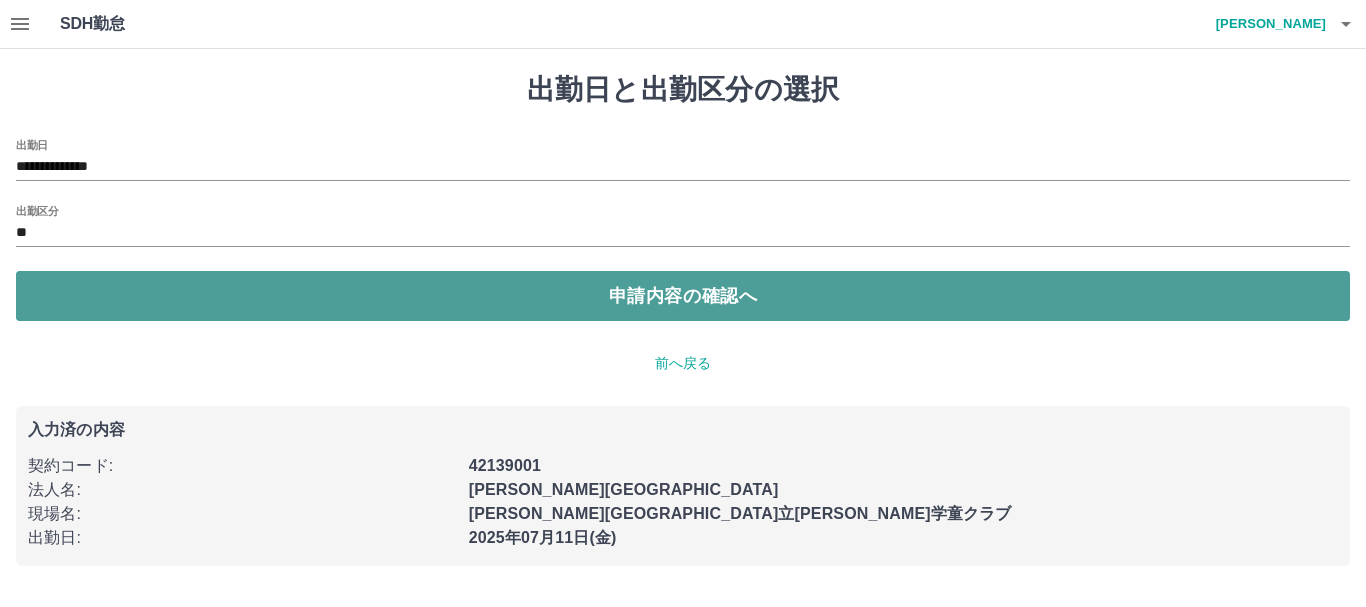 click on "申請内容の確認へ" at bounding box center (683, 296) 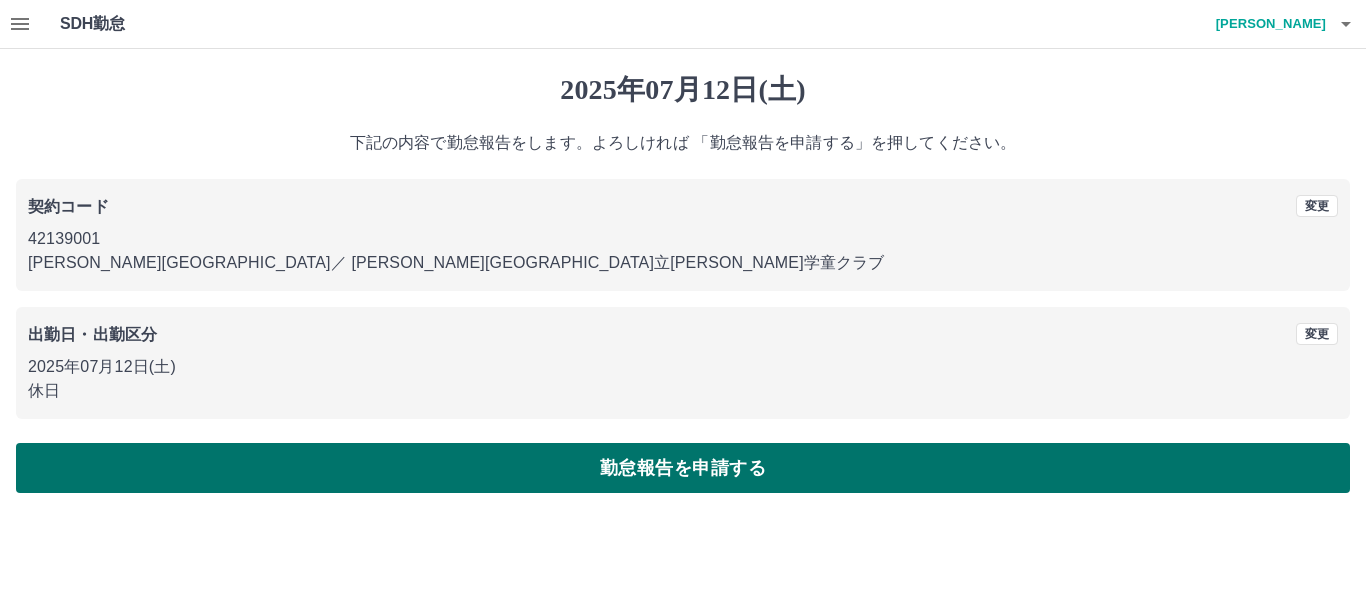 click on "勤怠報告を申請する" at bounding box center [683, 468] 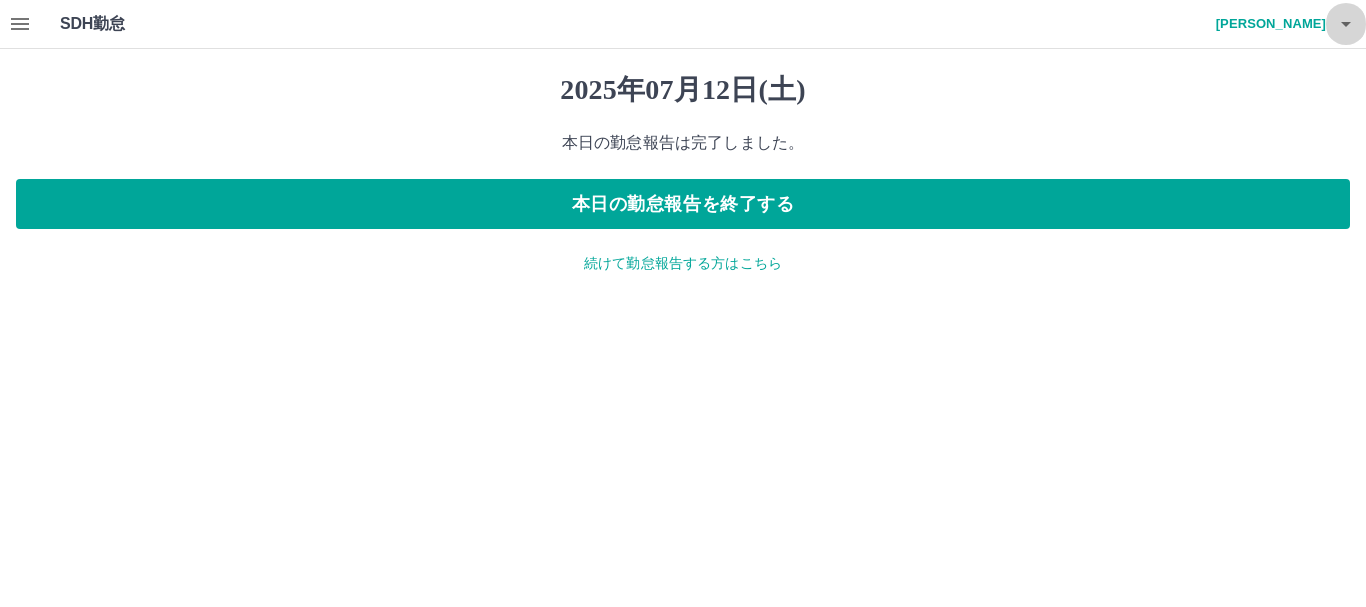 click 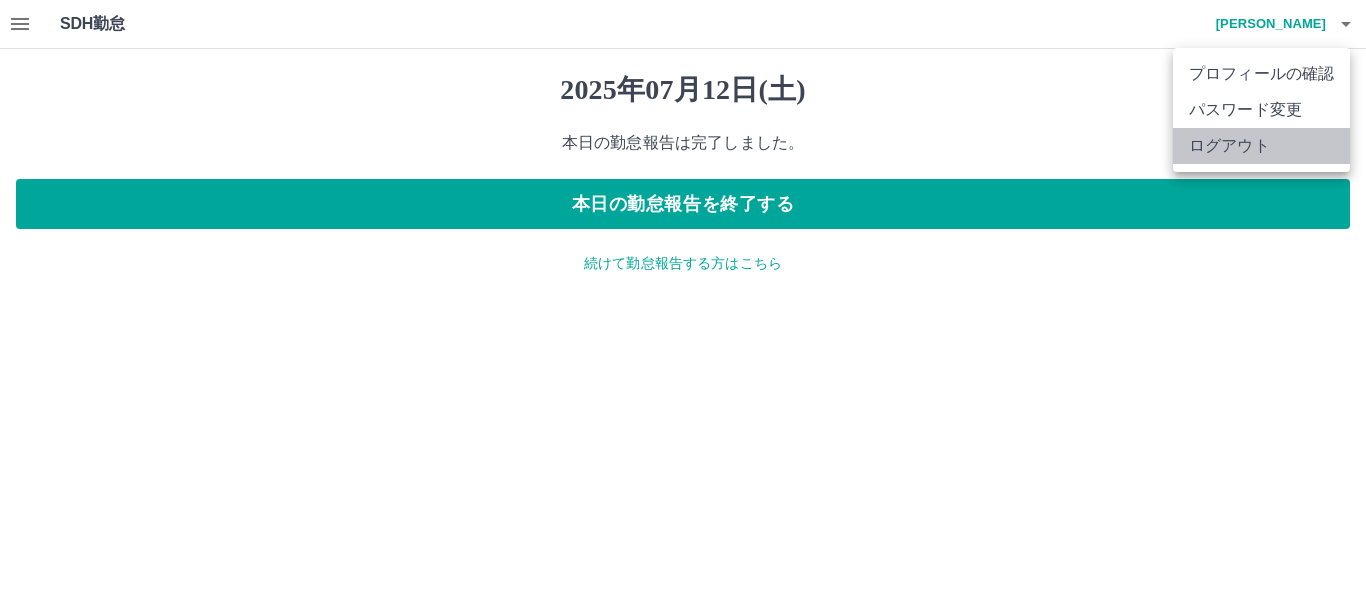click on "ログアウト" at bounding box center [1261, 146] 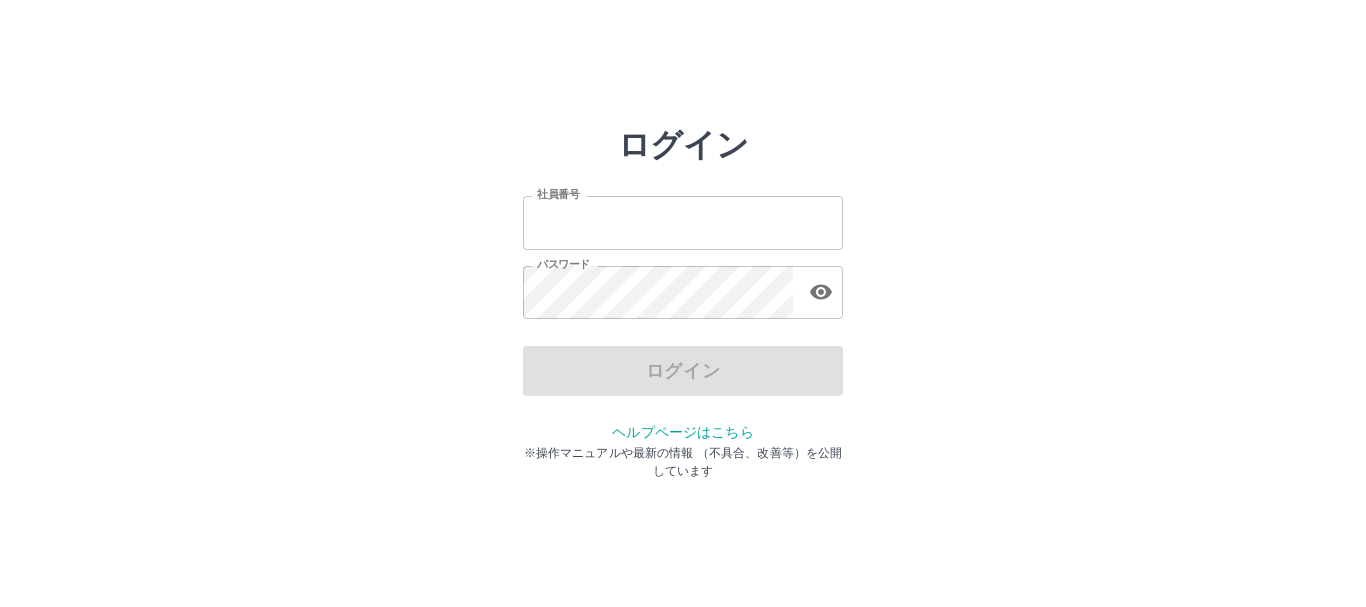 scroll, scrollTop: 0, scrollLeft: 0, axis: both 